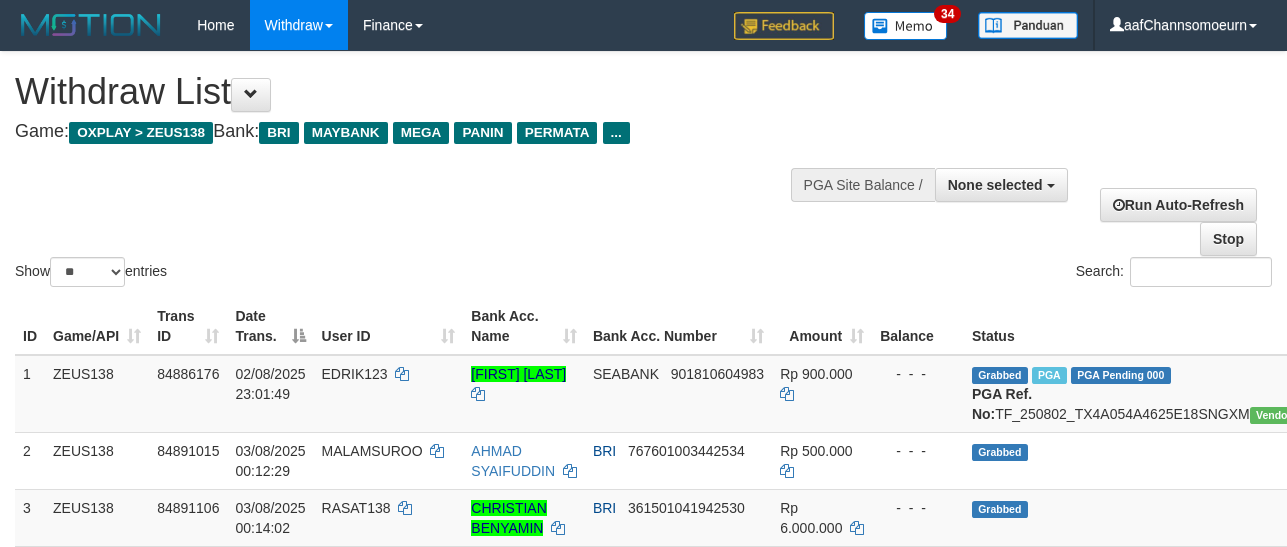 select 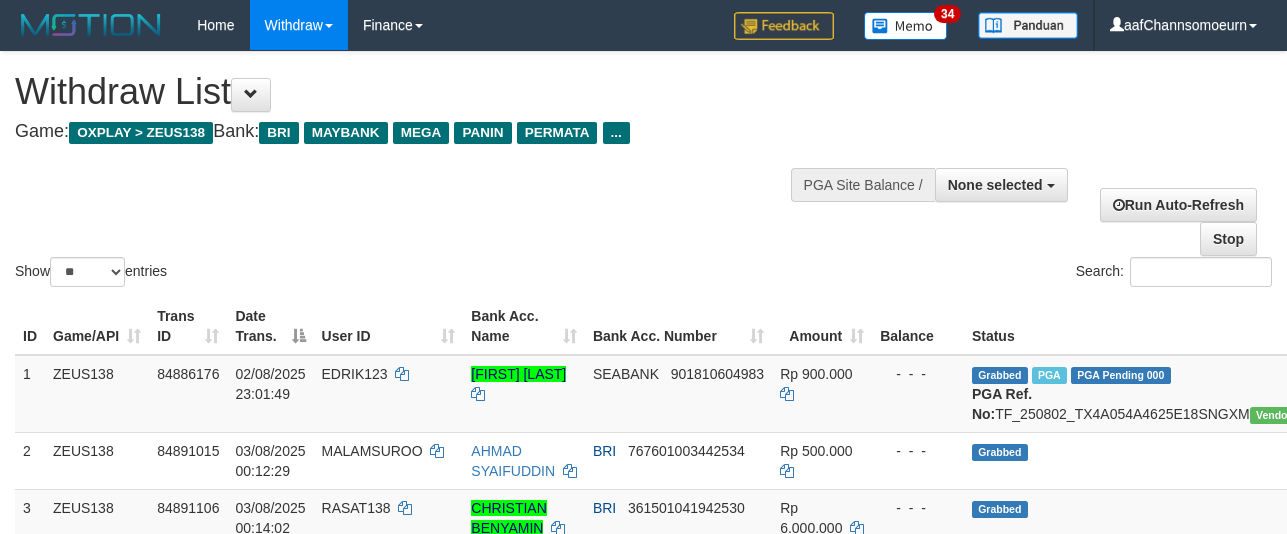select 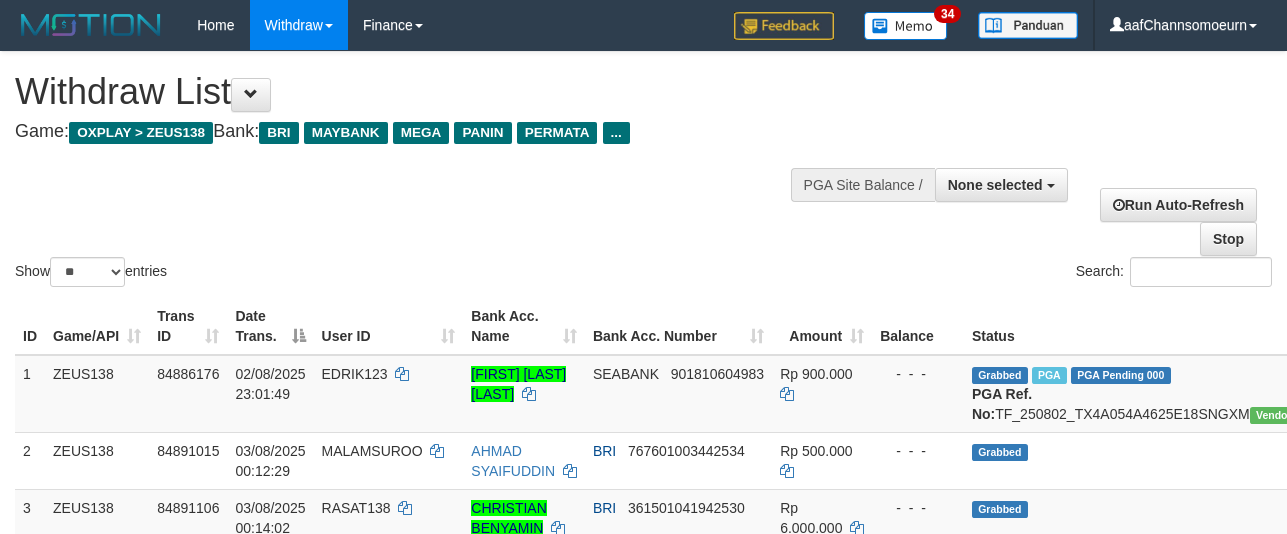 select 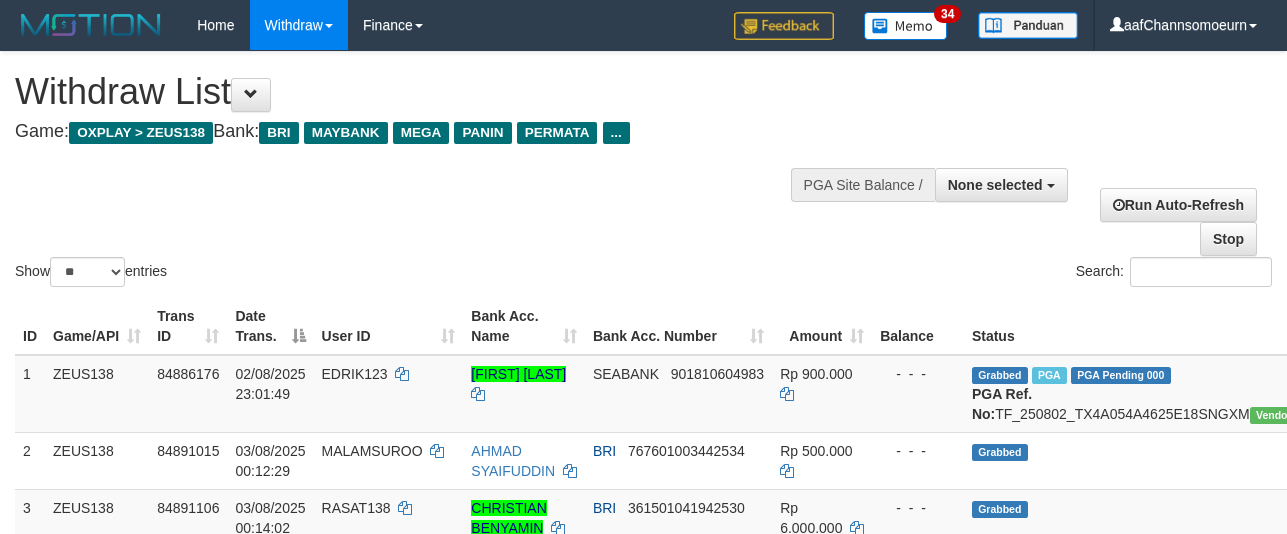 select 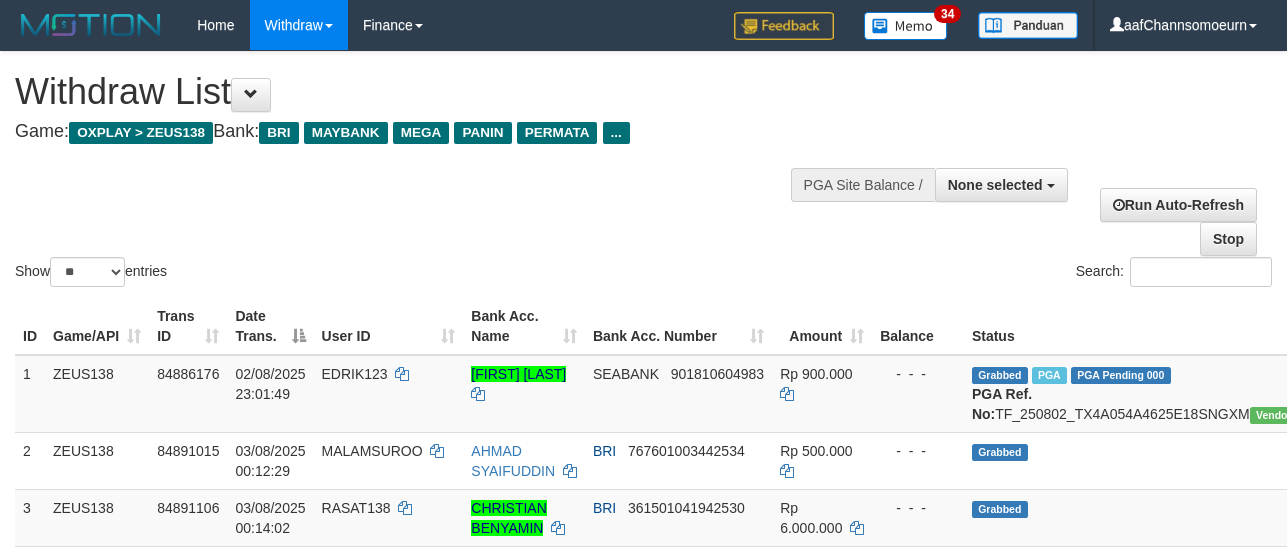 select 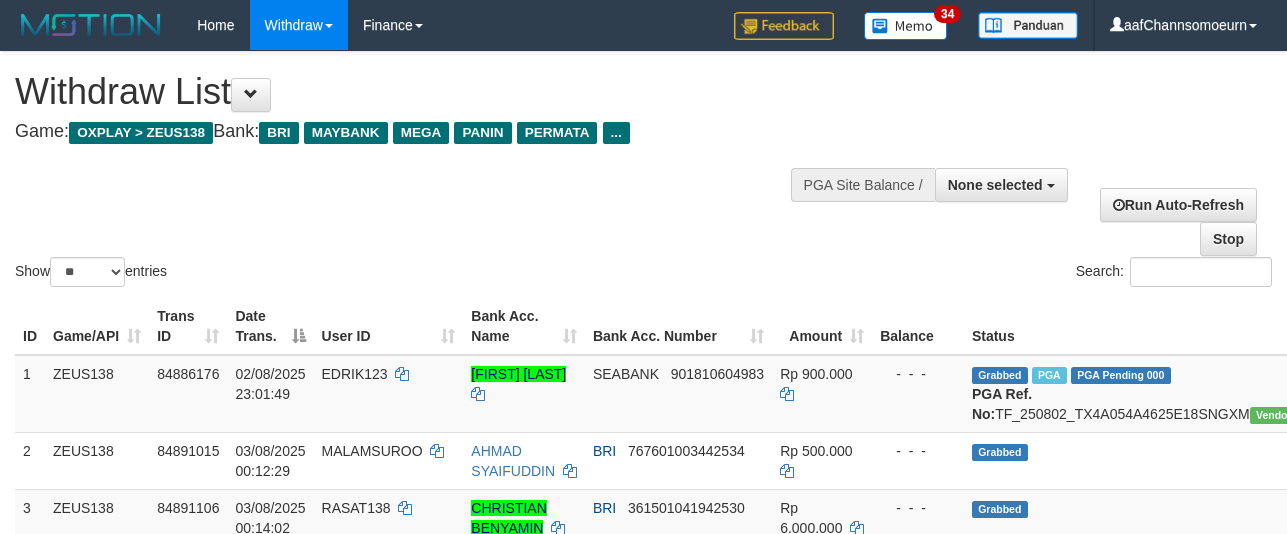 select 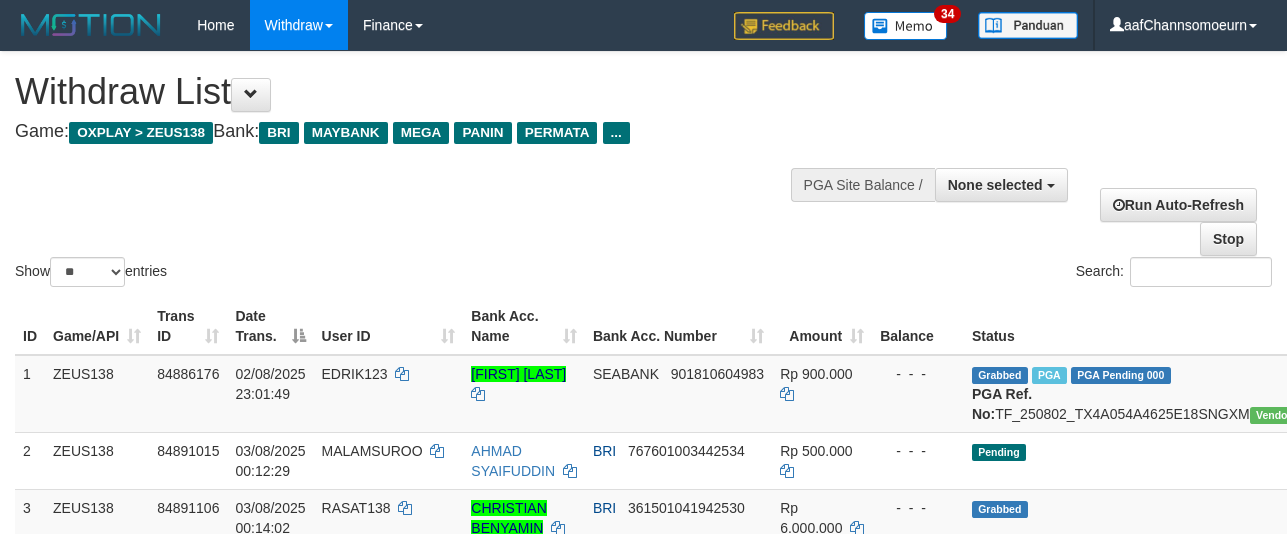 select 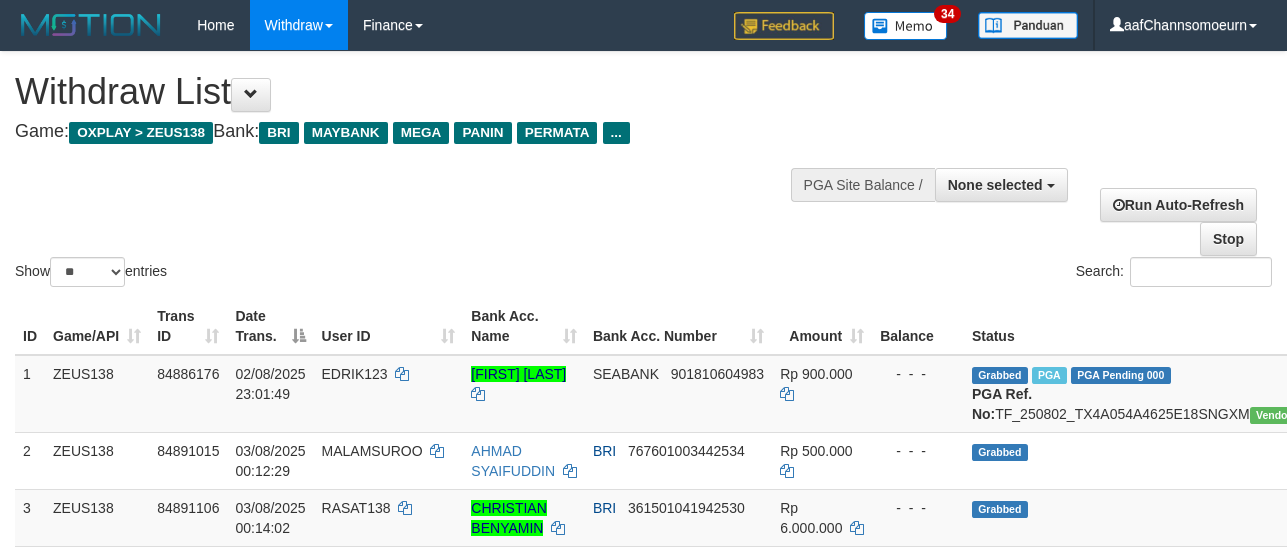 select 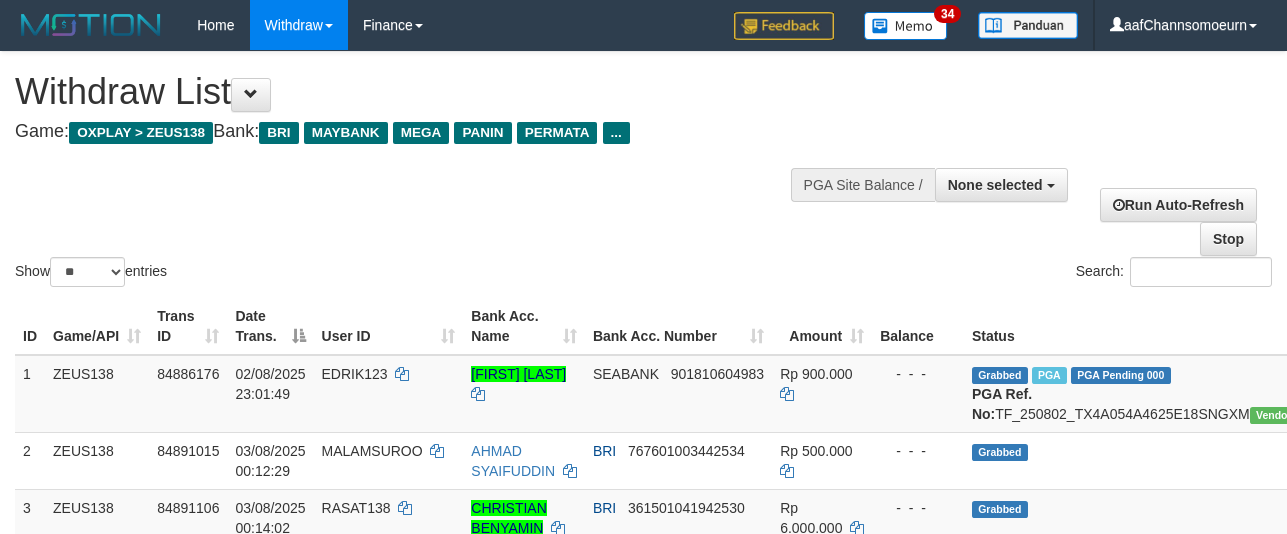 select 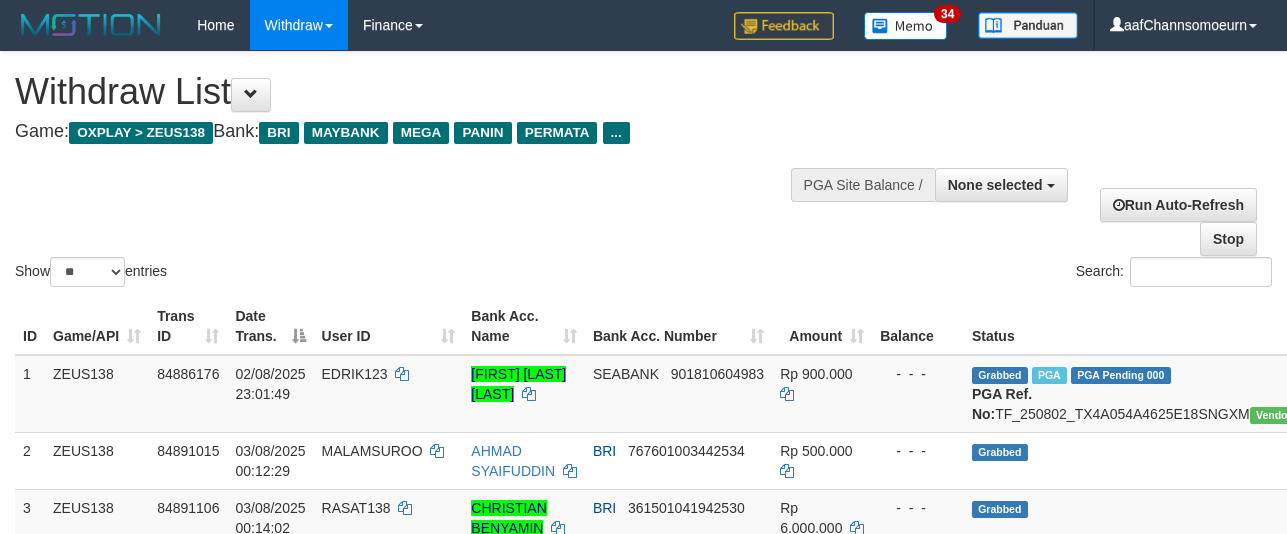 select 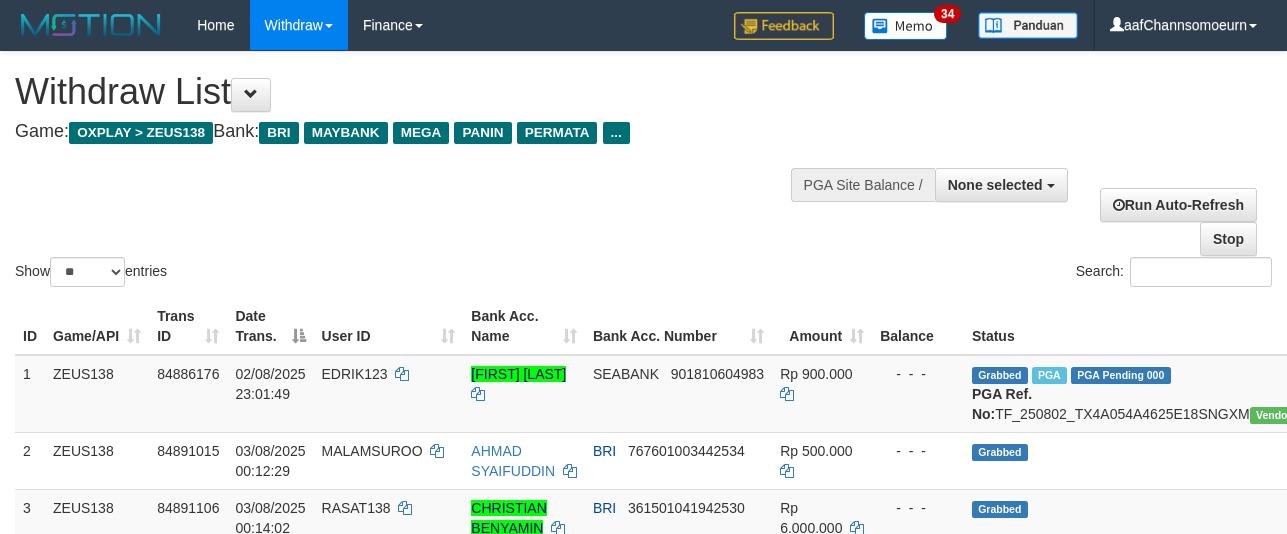 select 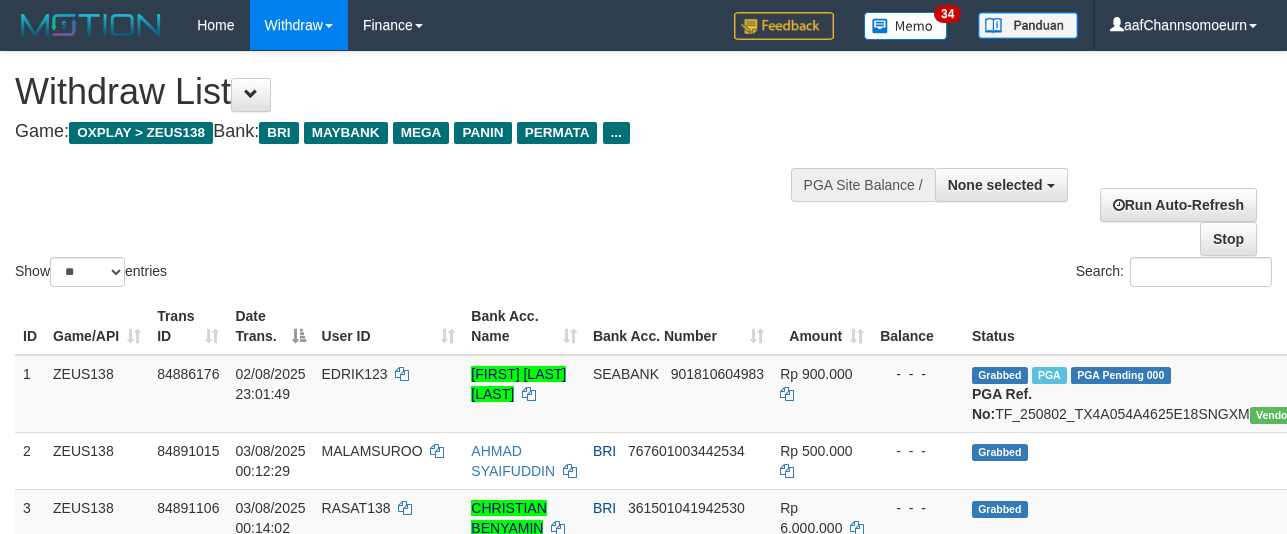 select 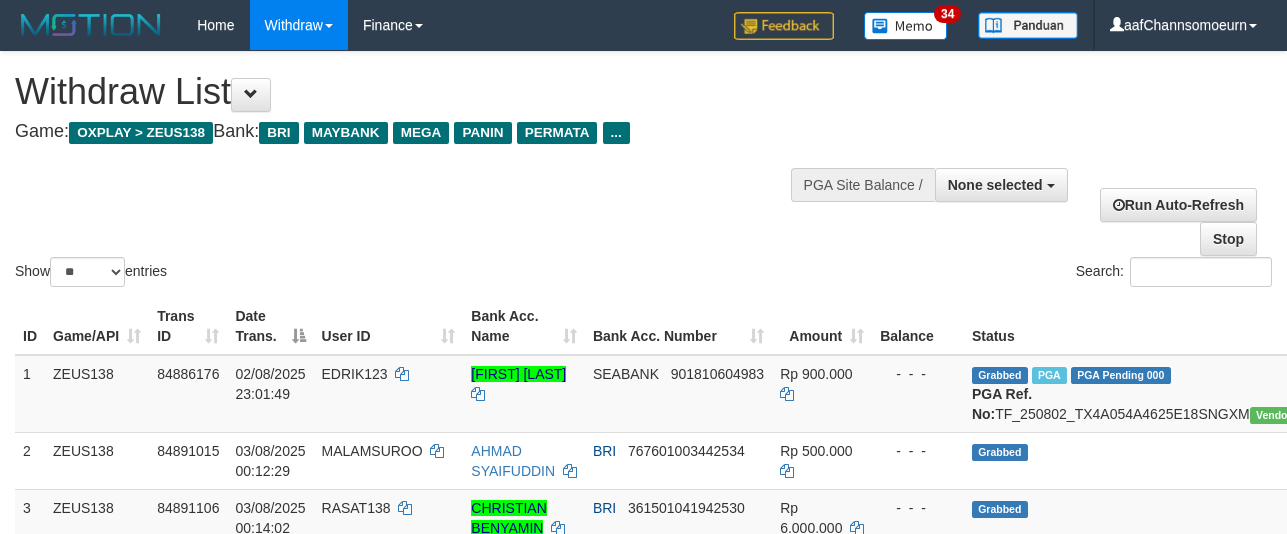 select 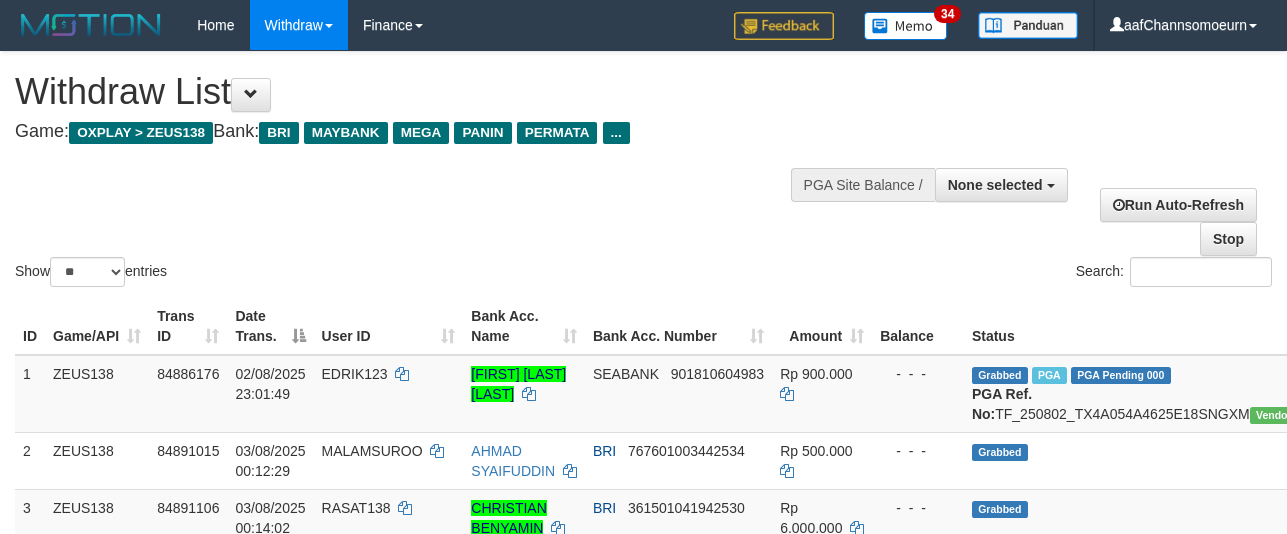 select 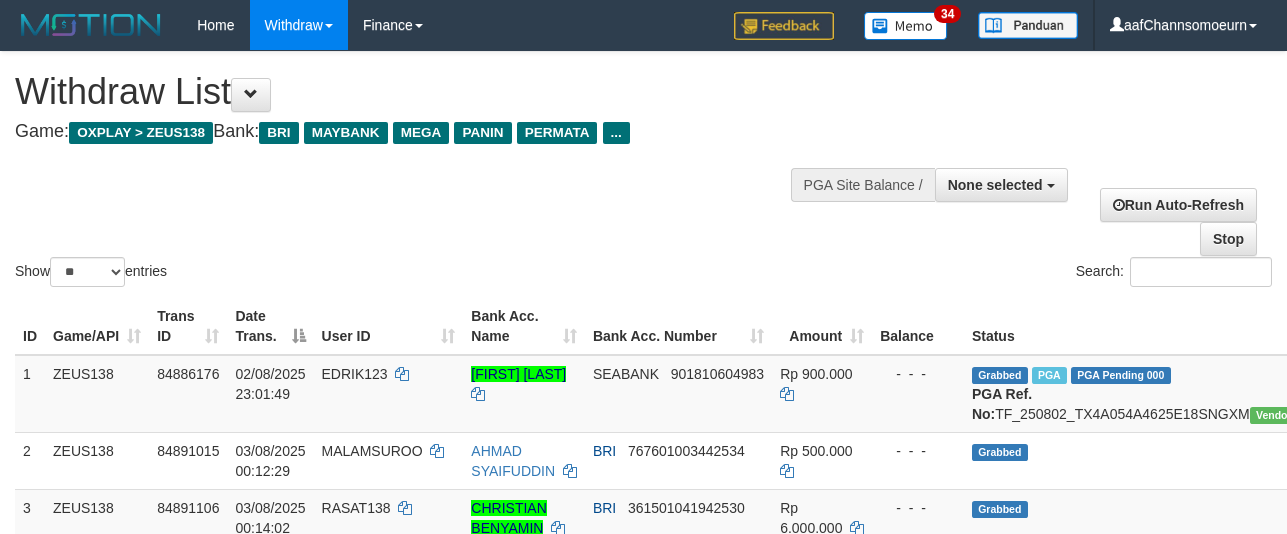 select 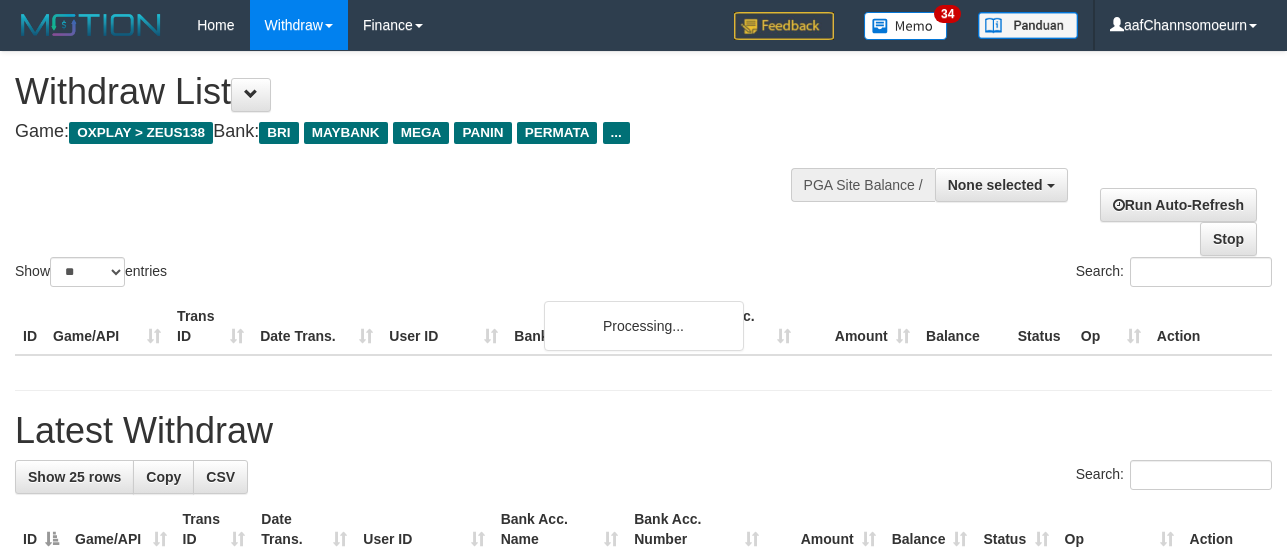 select 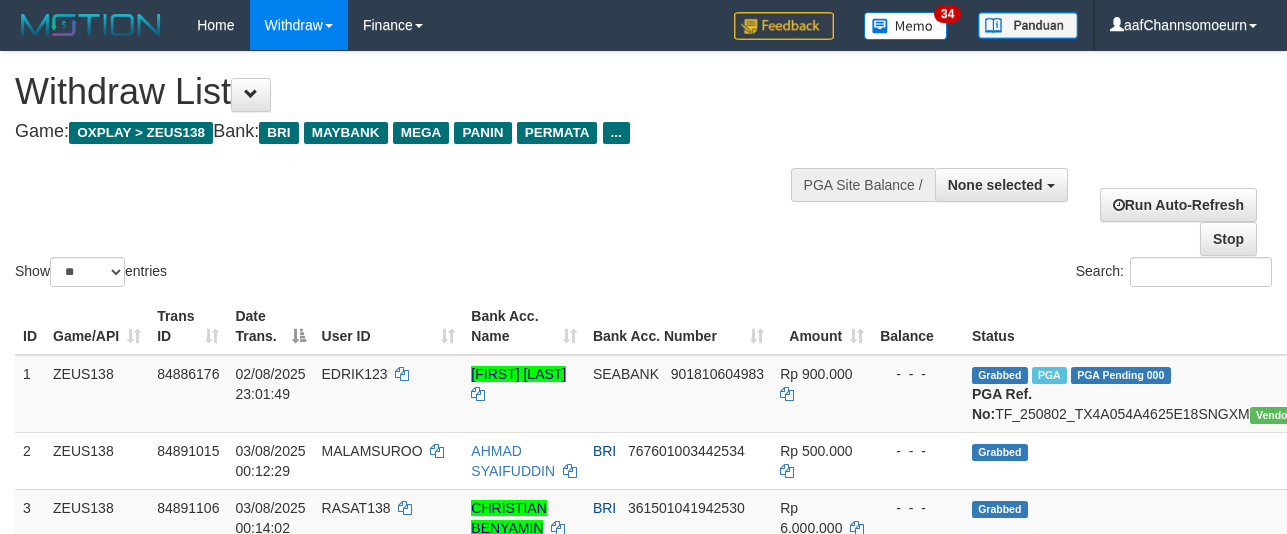 select 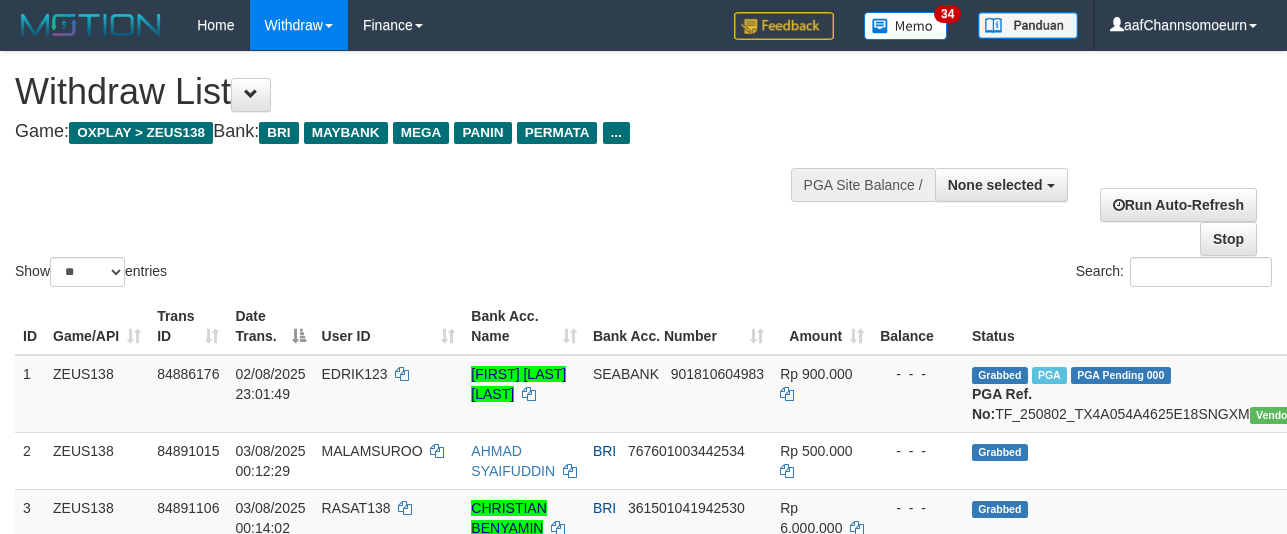 select 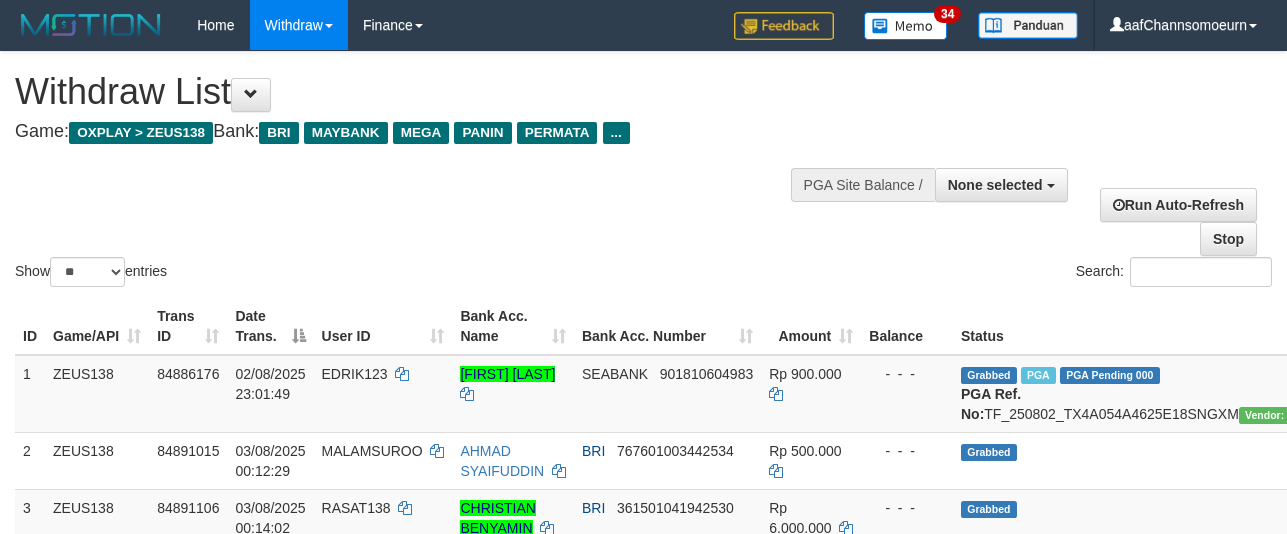 select 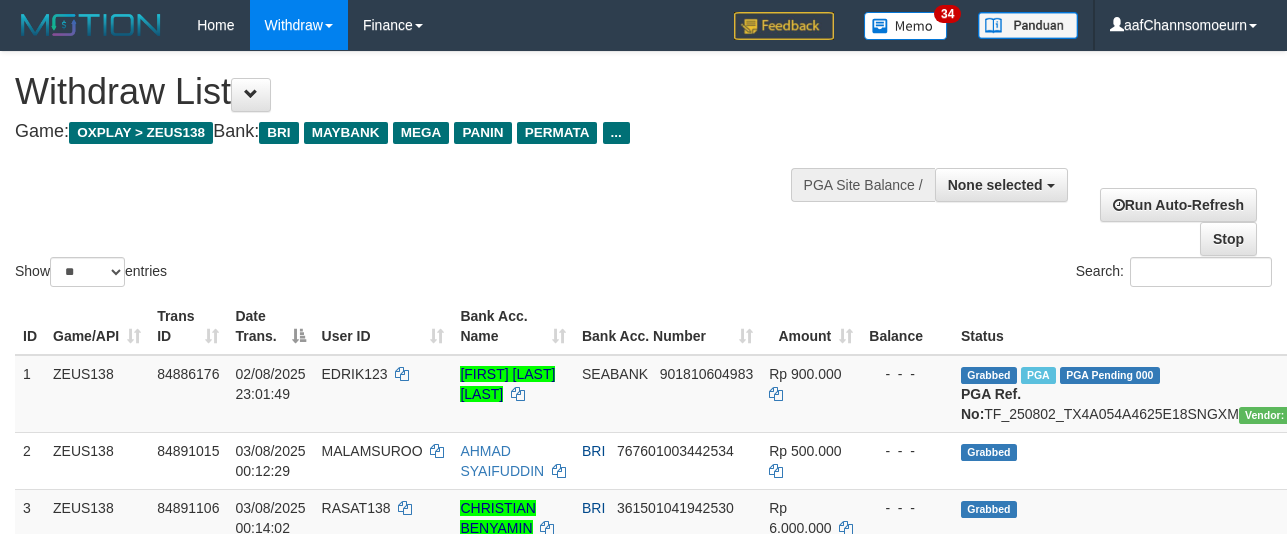 select 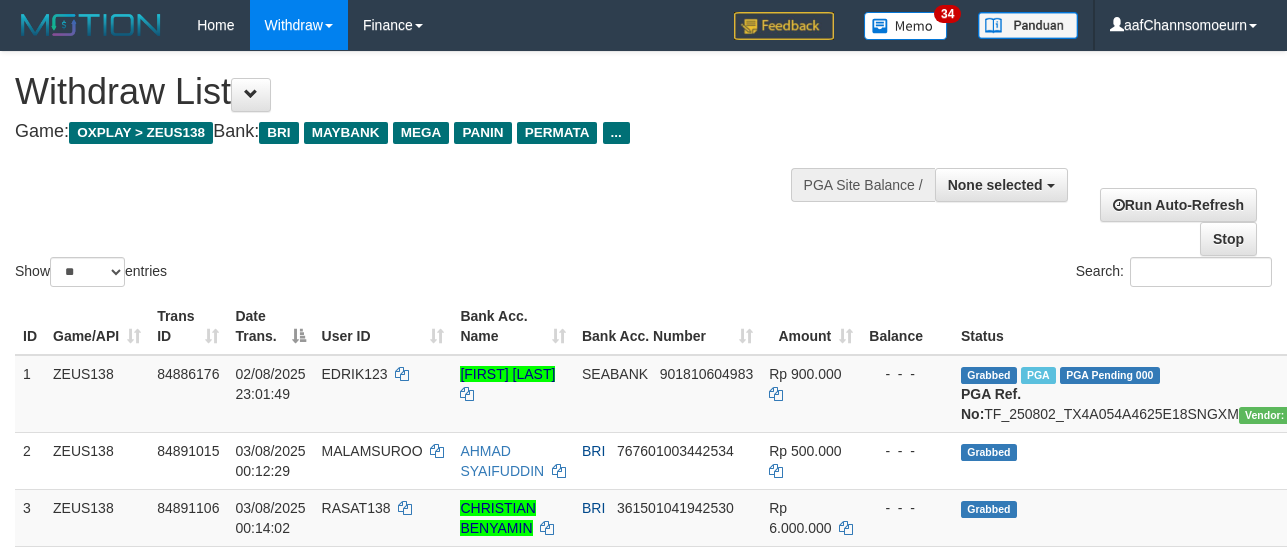 select 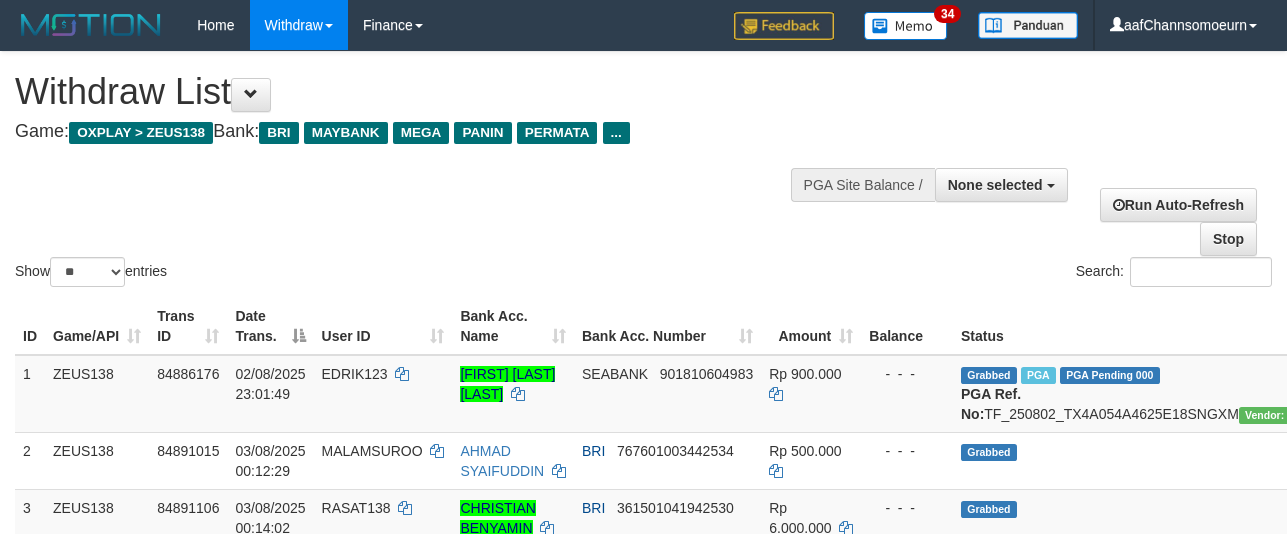 select 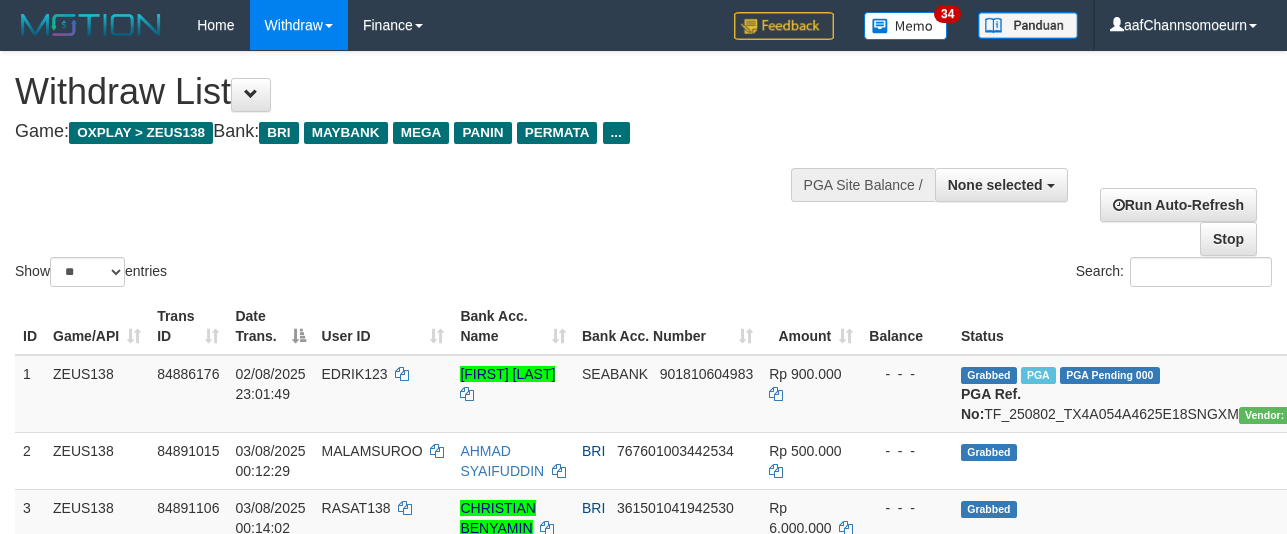select 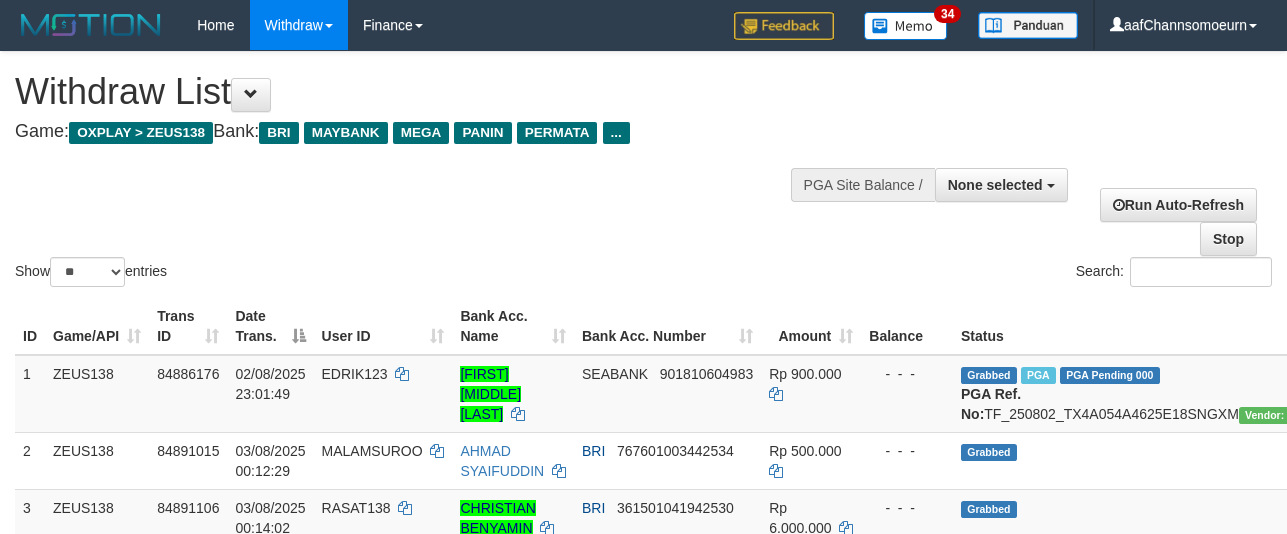 select 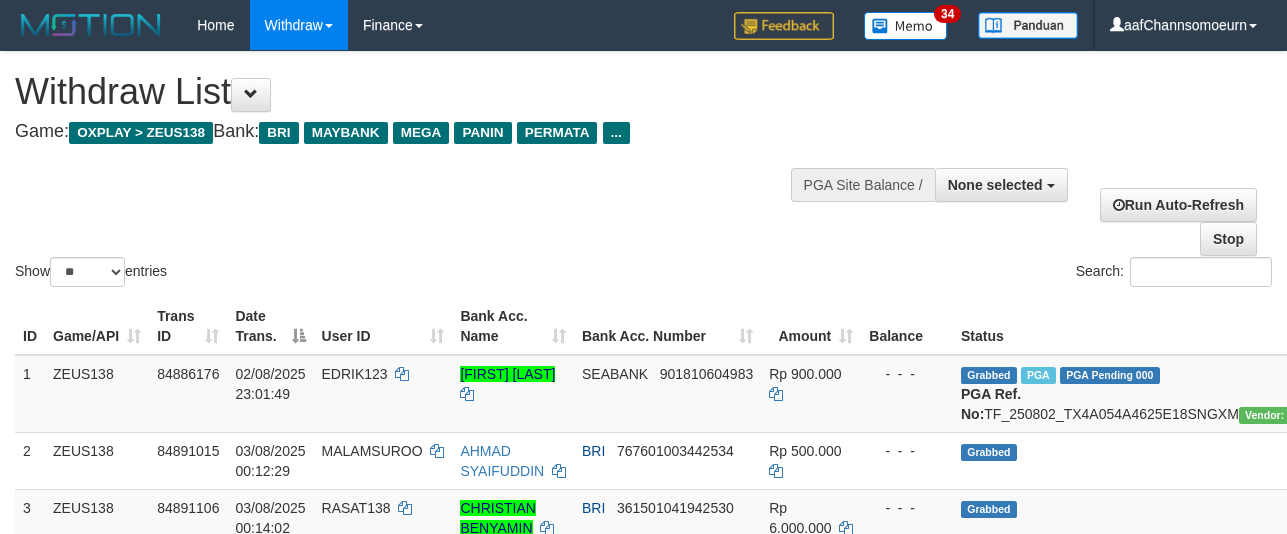 select 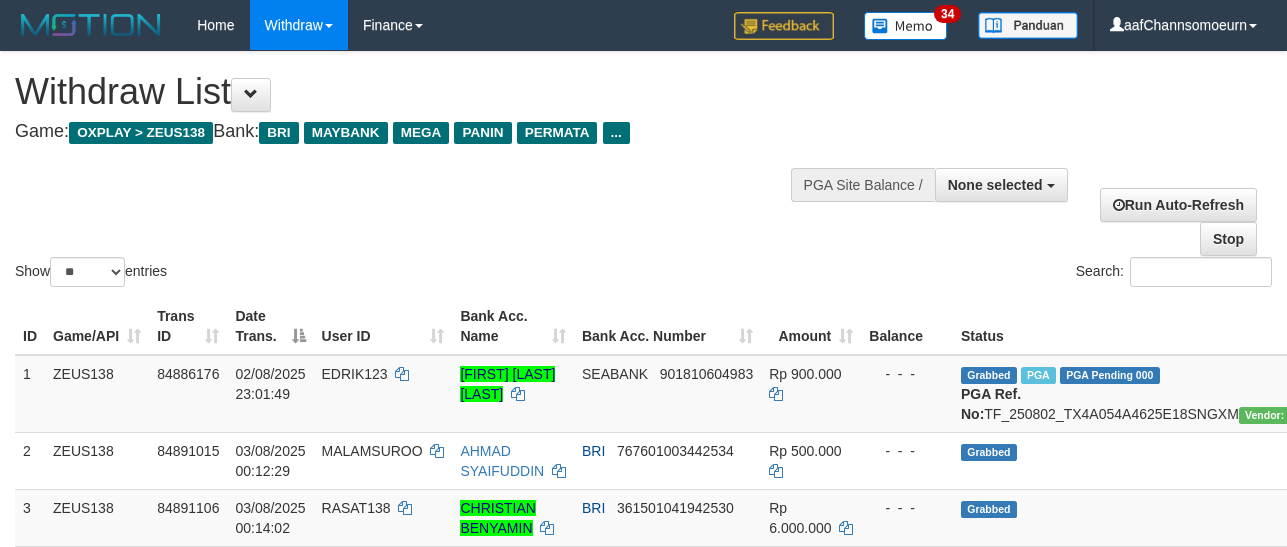 select 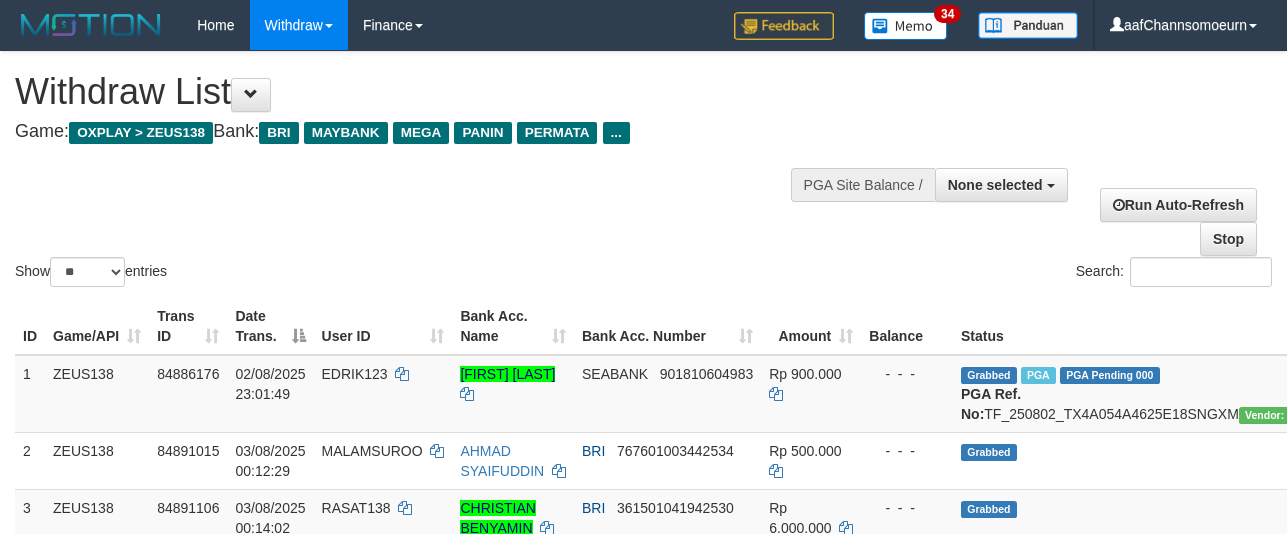 select 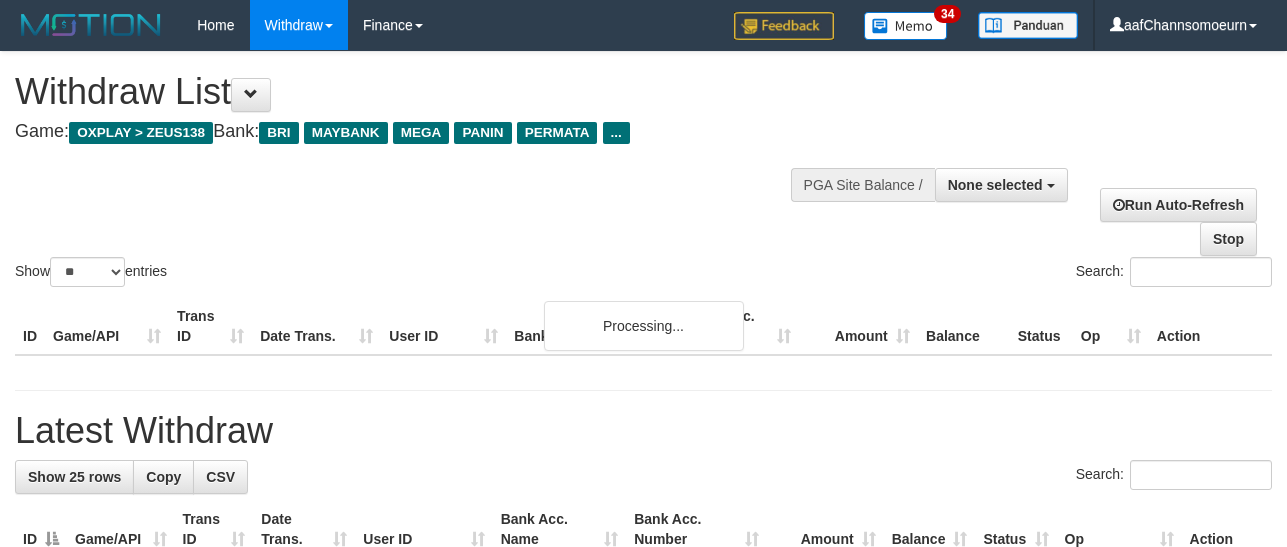select 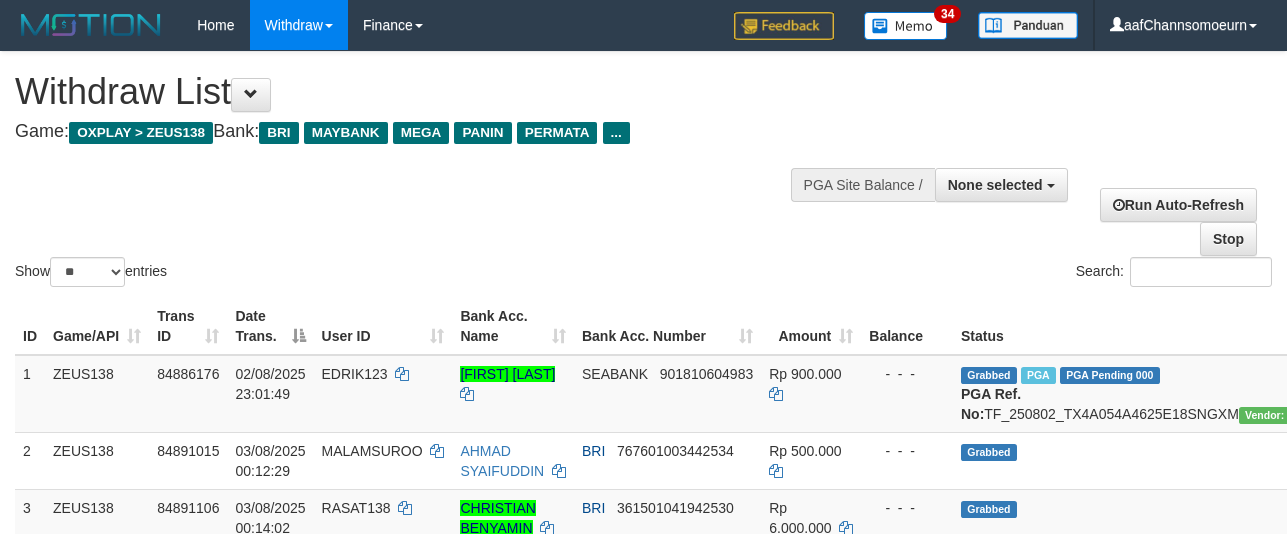 select 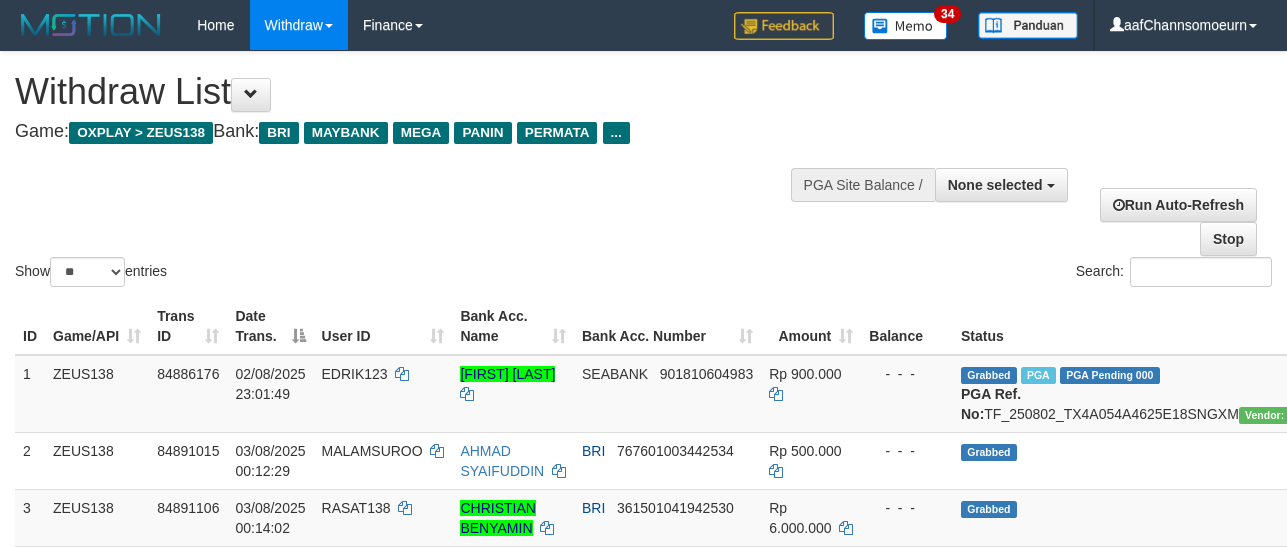 select 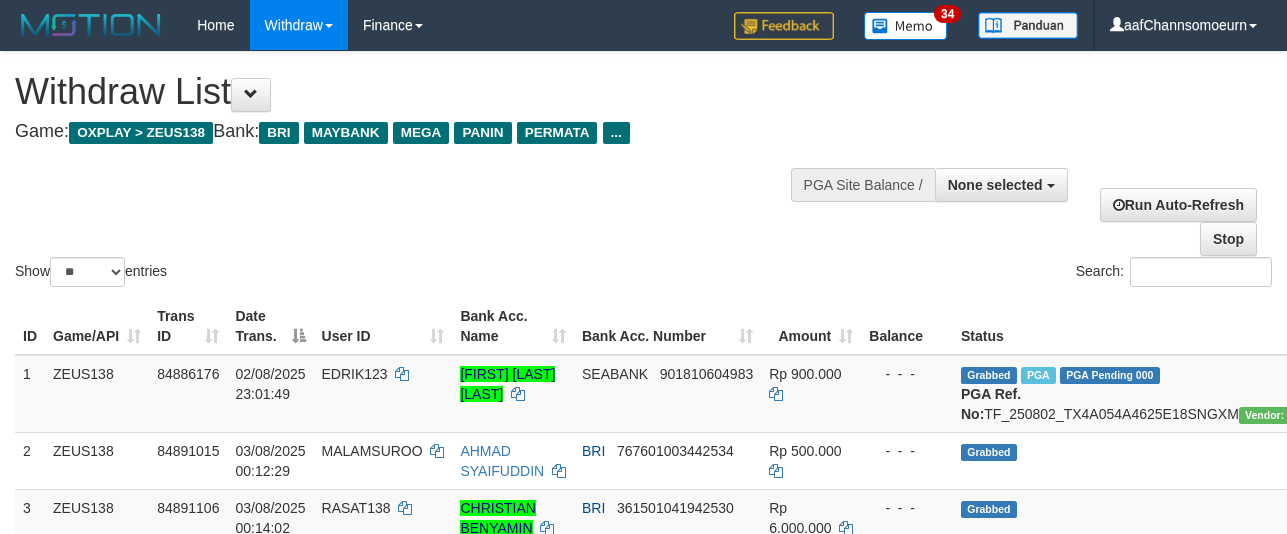 select 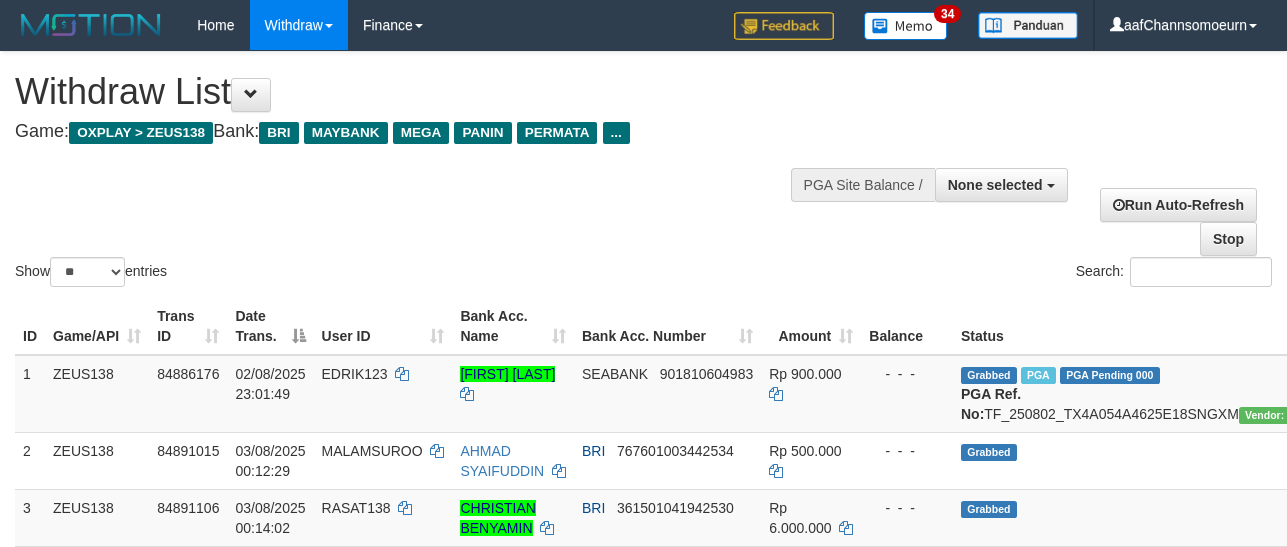 select 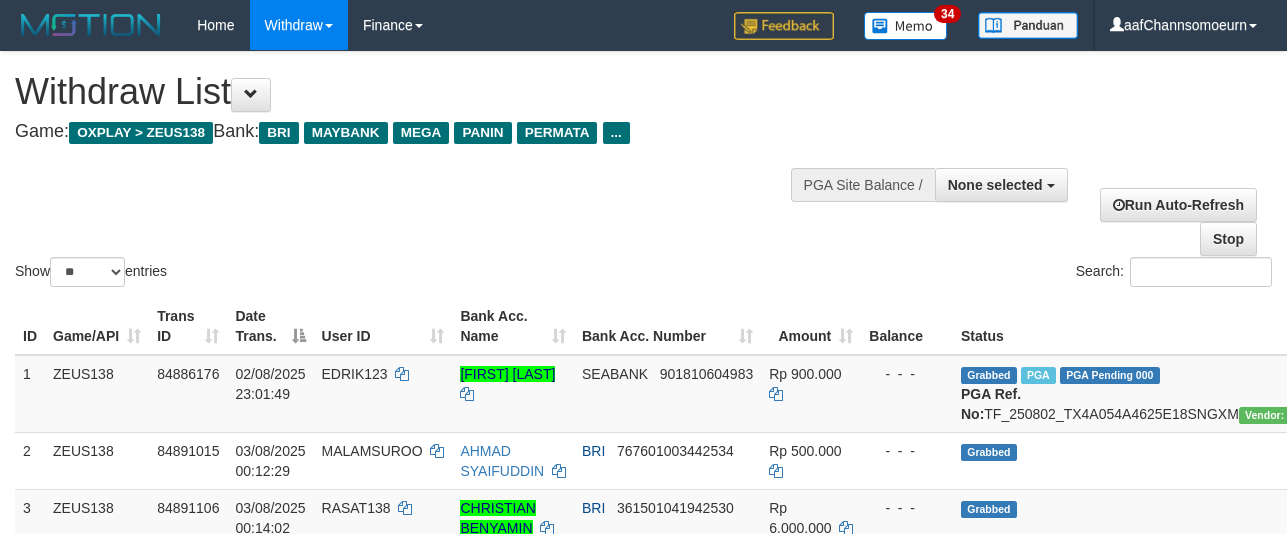 select 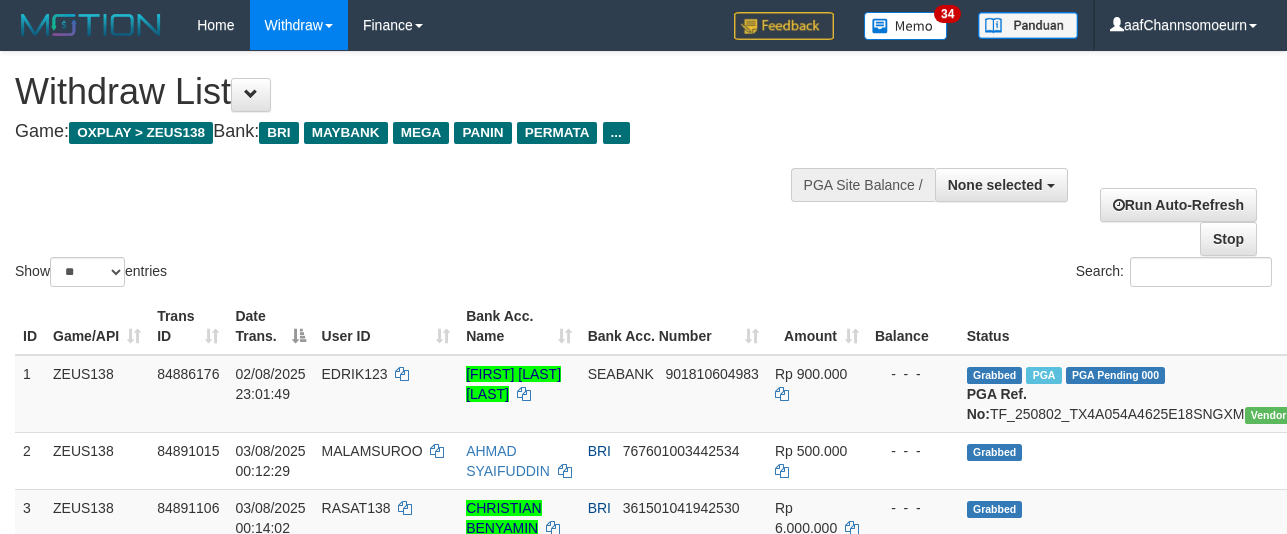 select 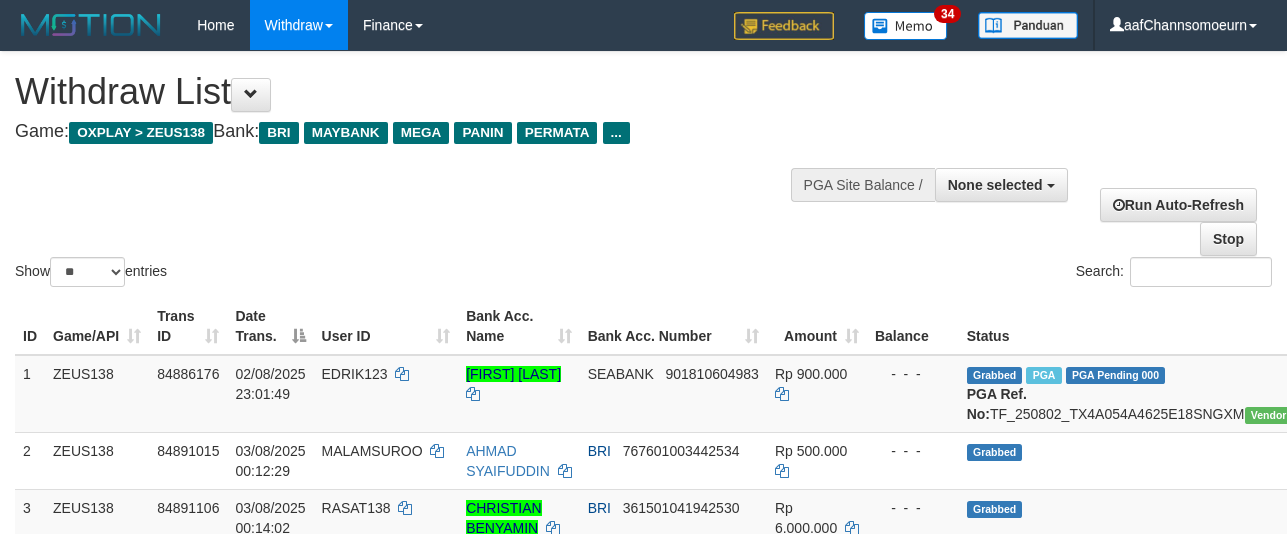 select 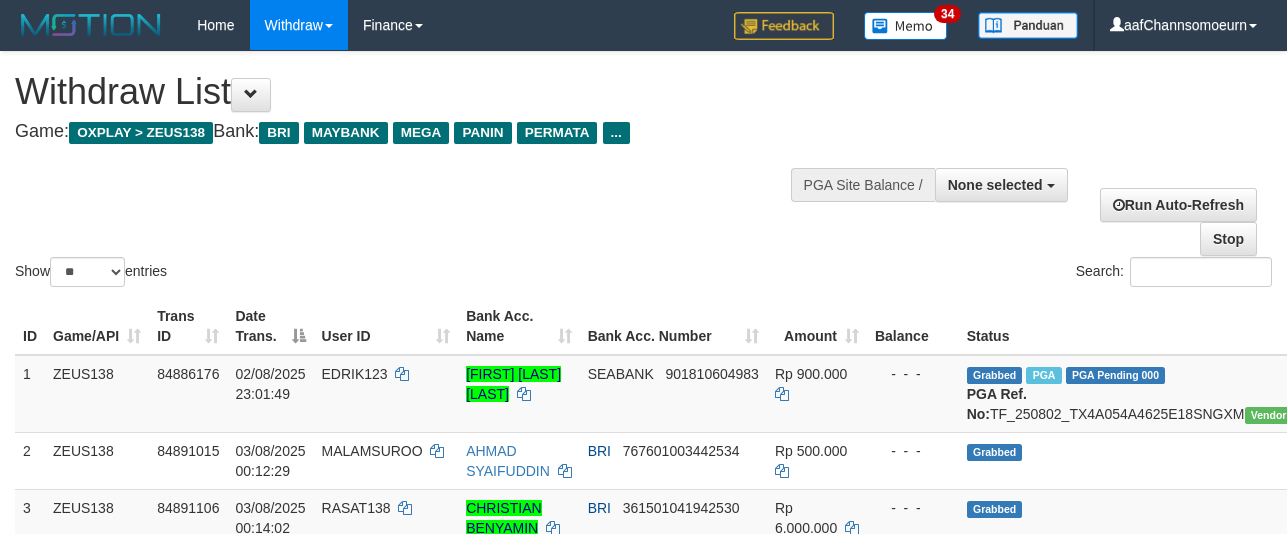 select 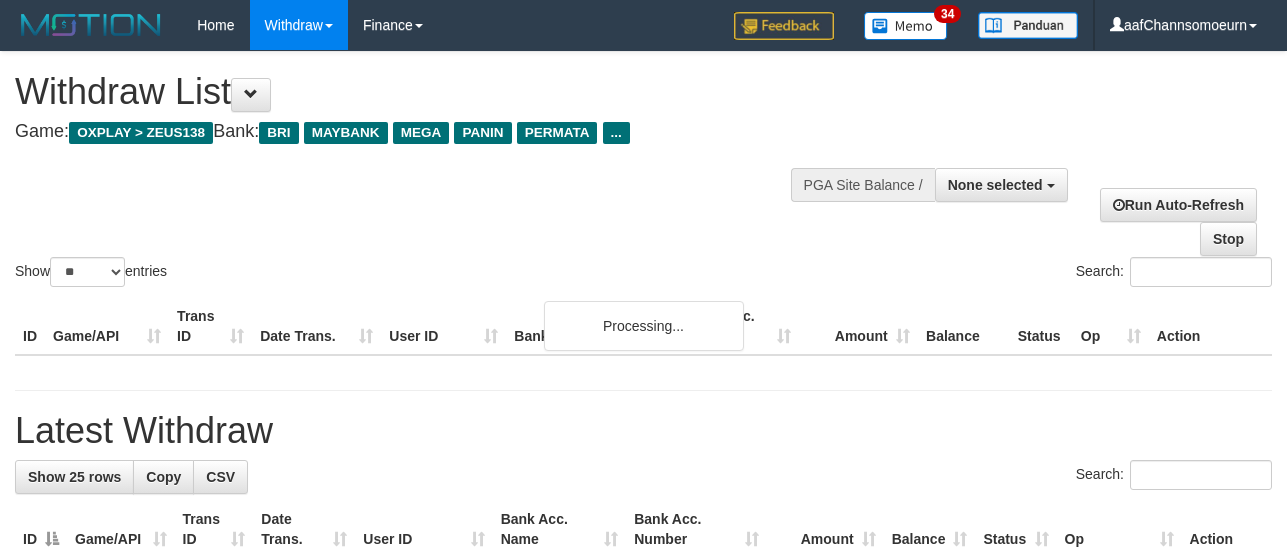 select 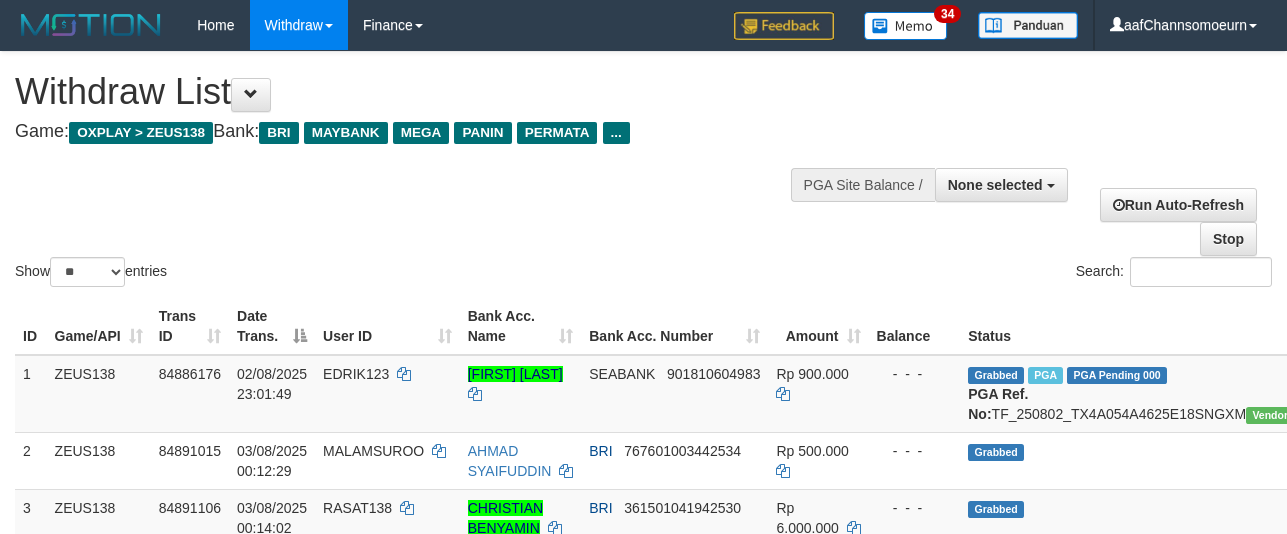select 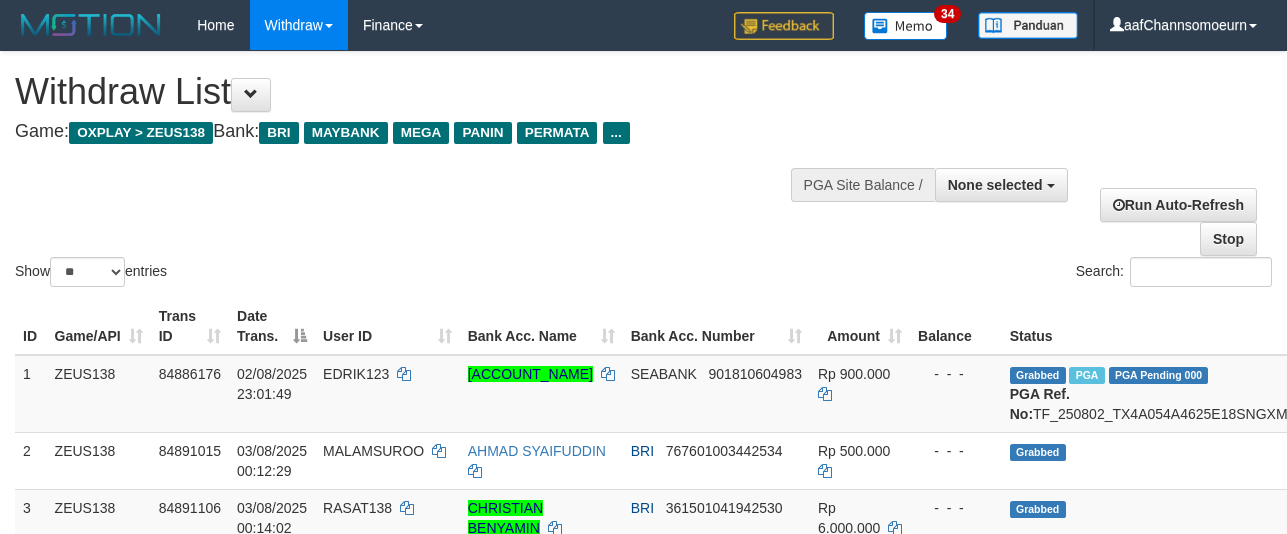 select 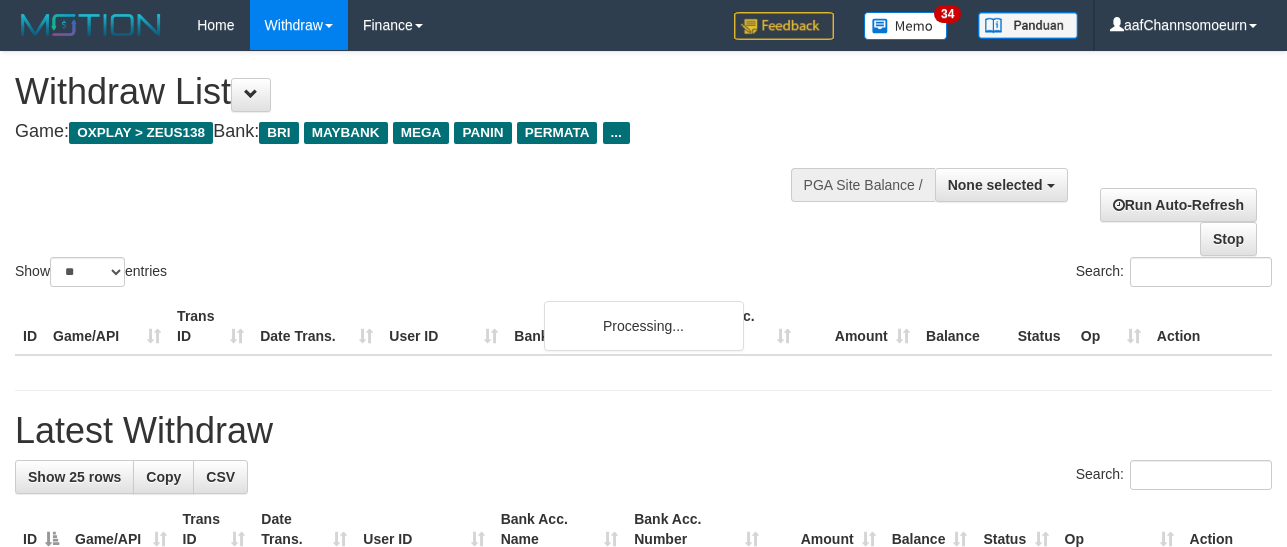 select 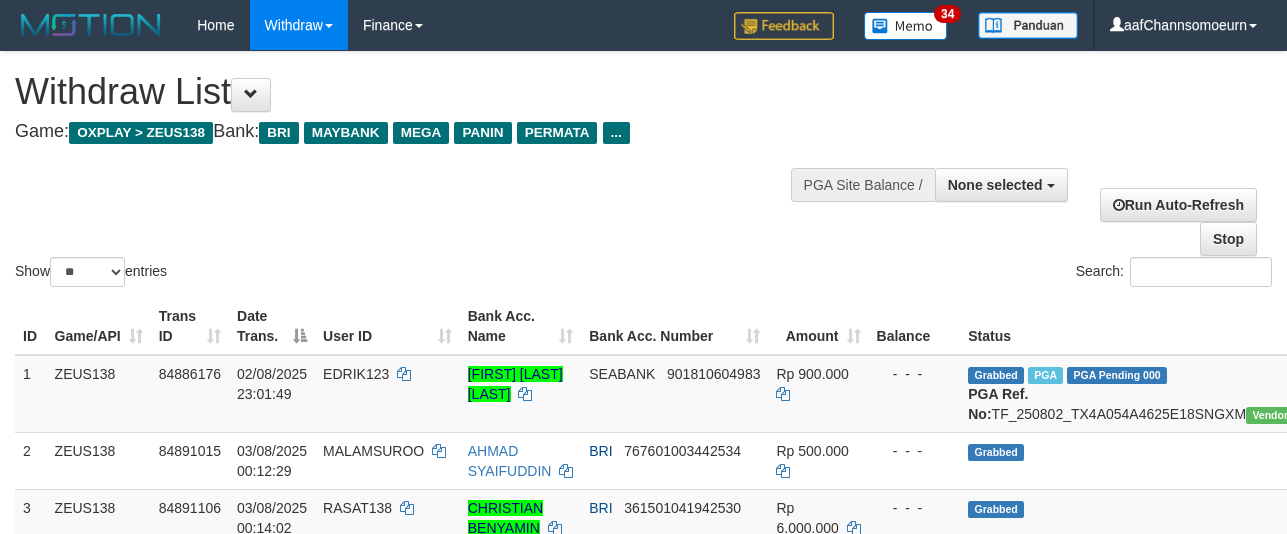 select 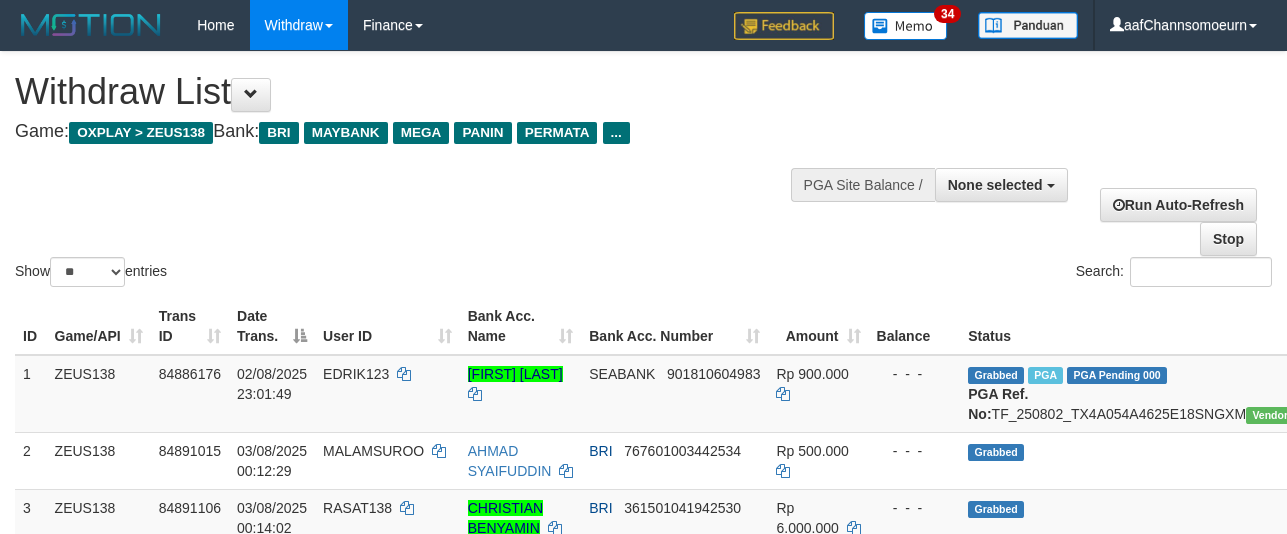 select 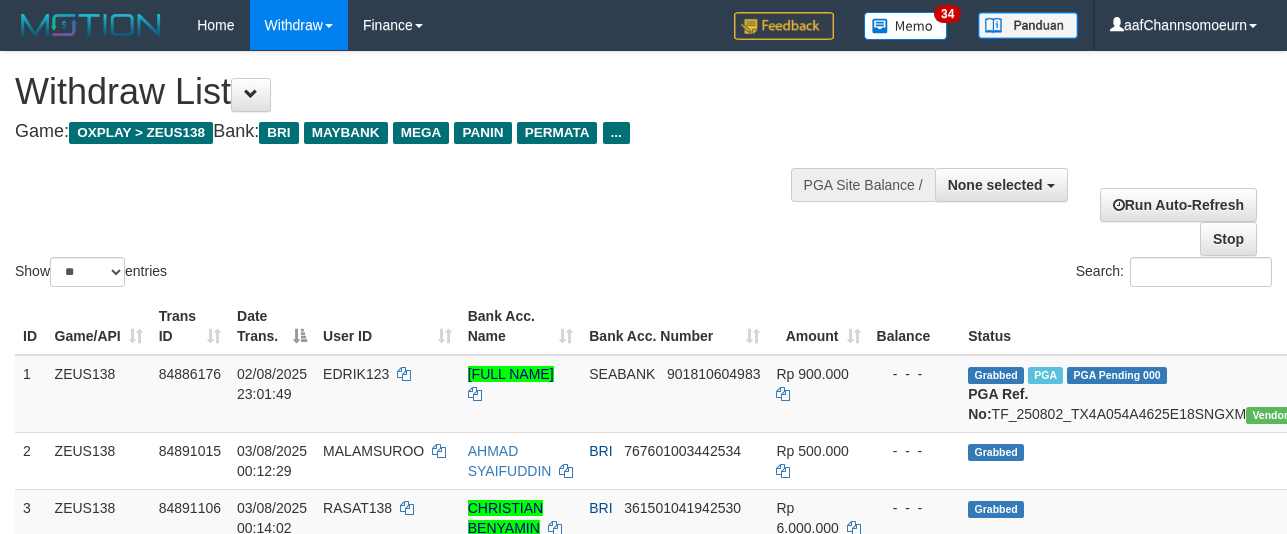 select 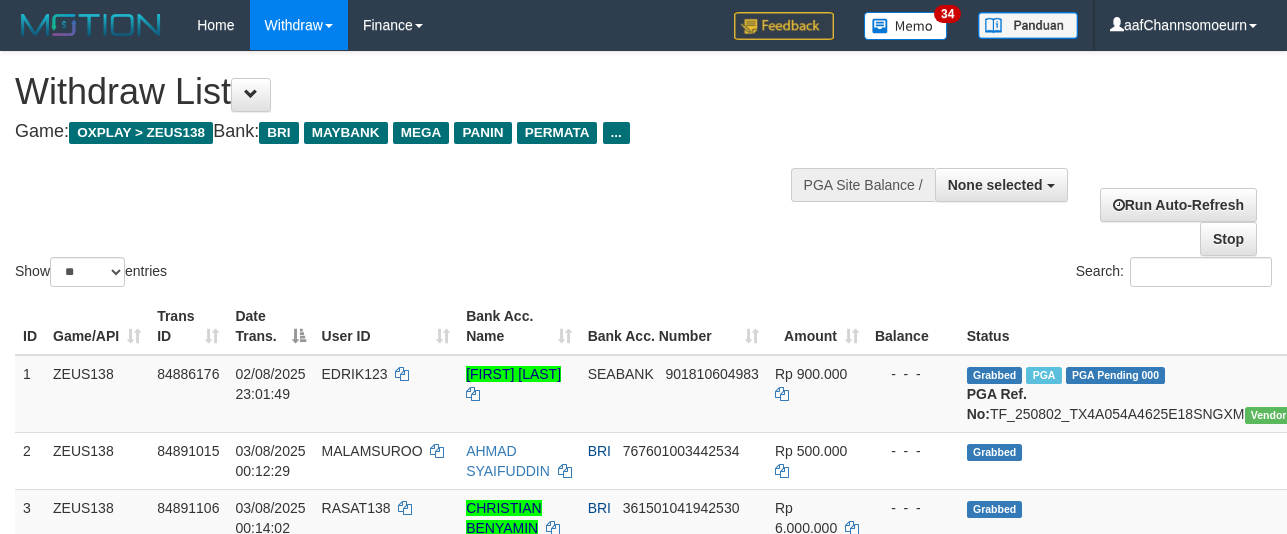 select 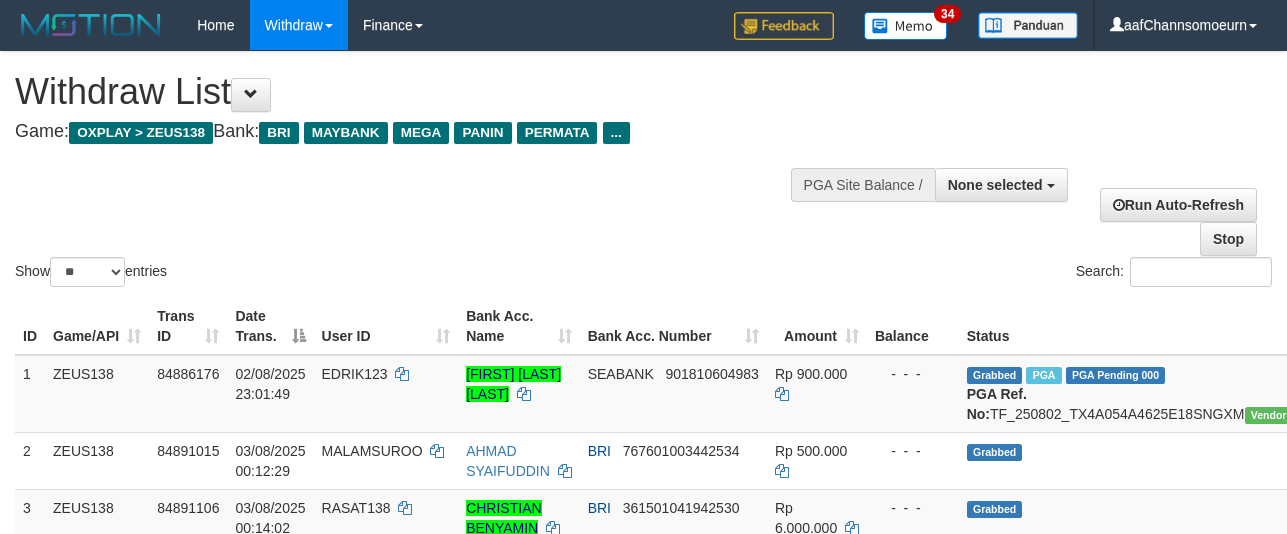 select 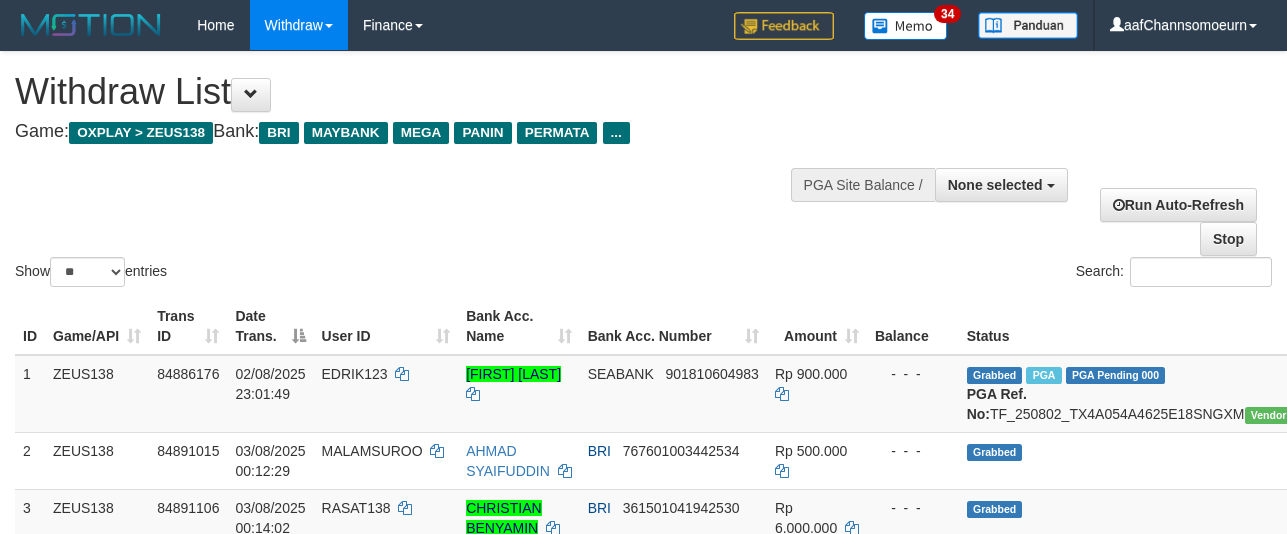 select 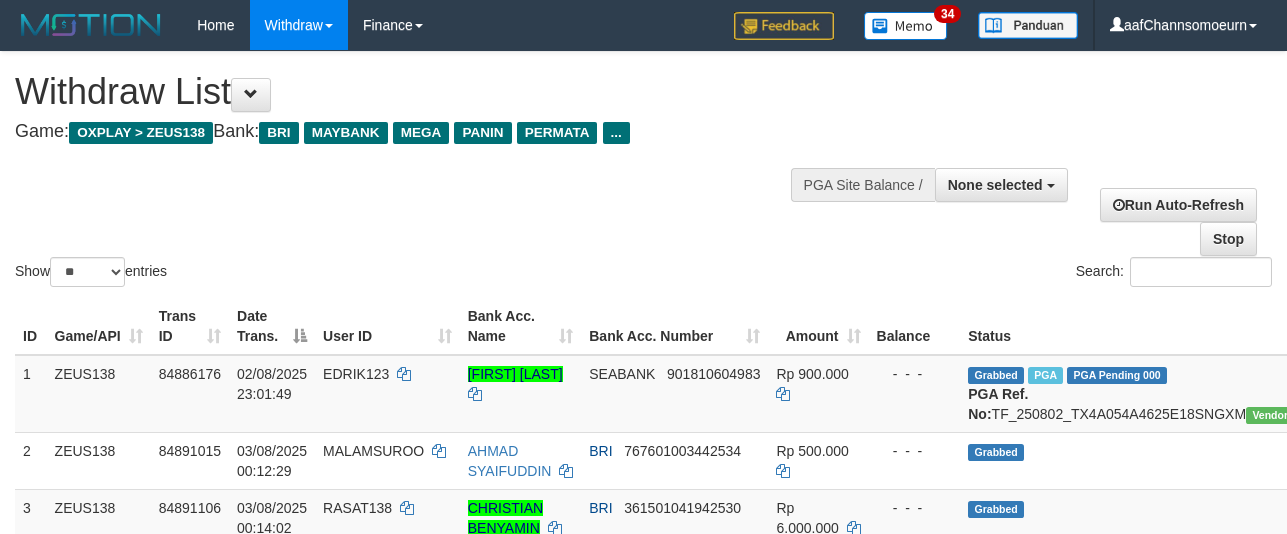 select 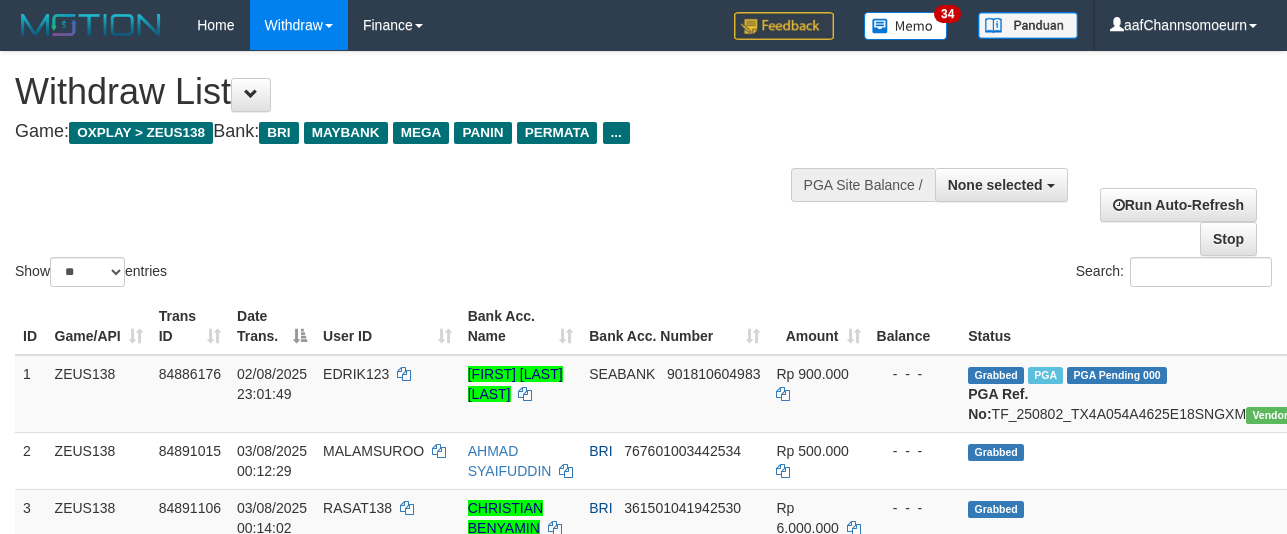 select 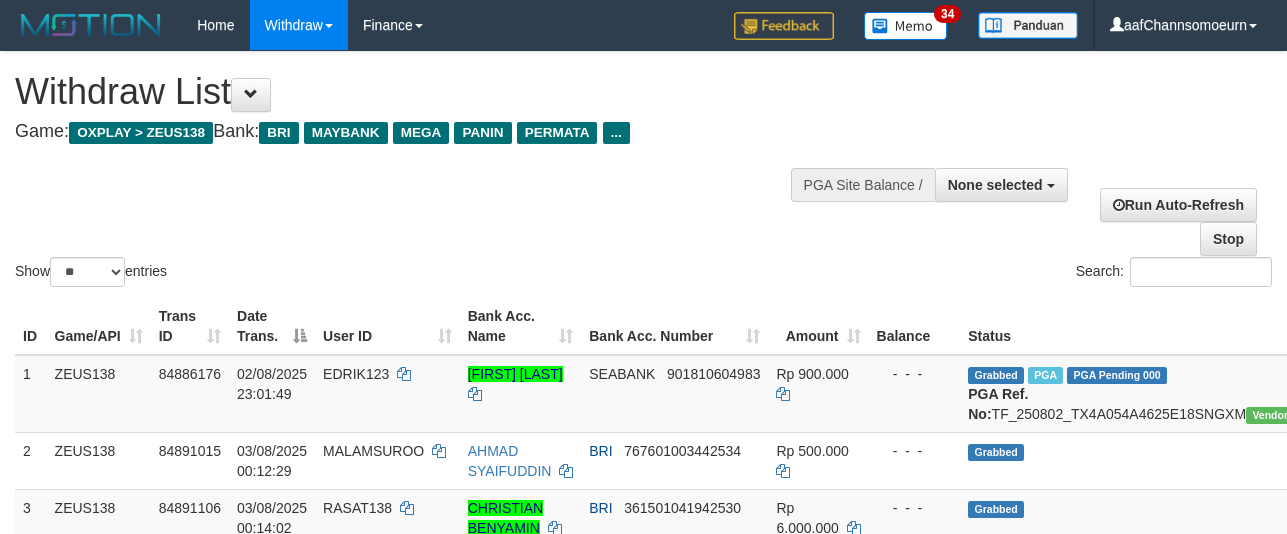 select 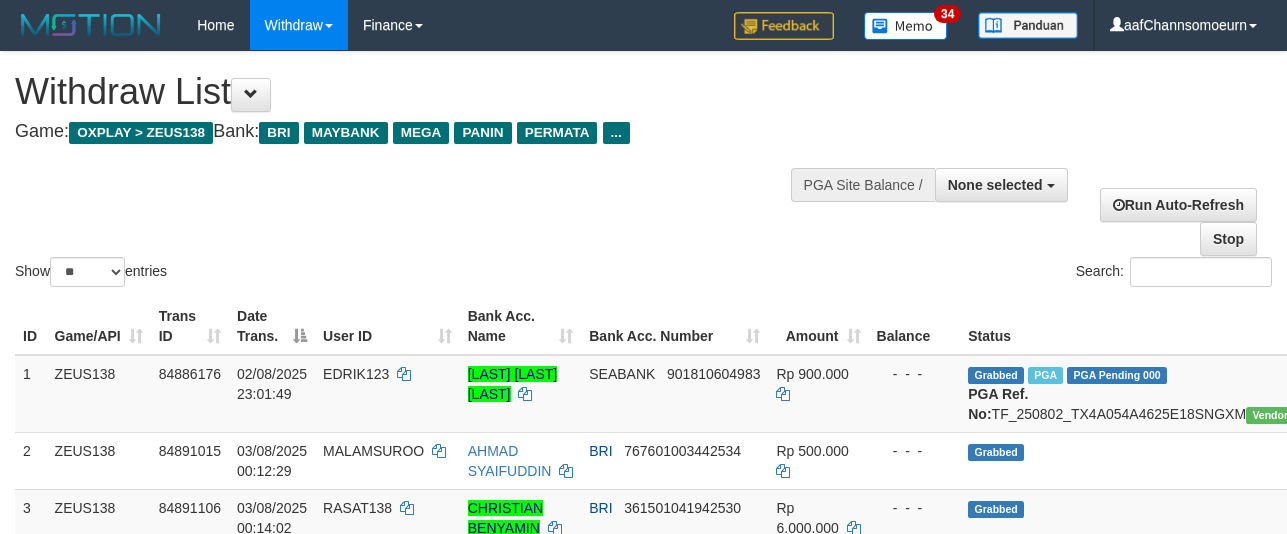 select 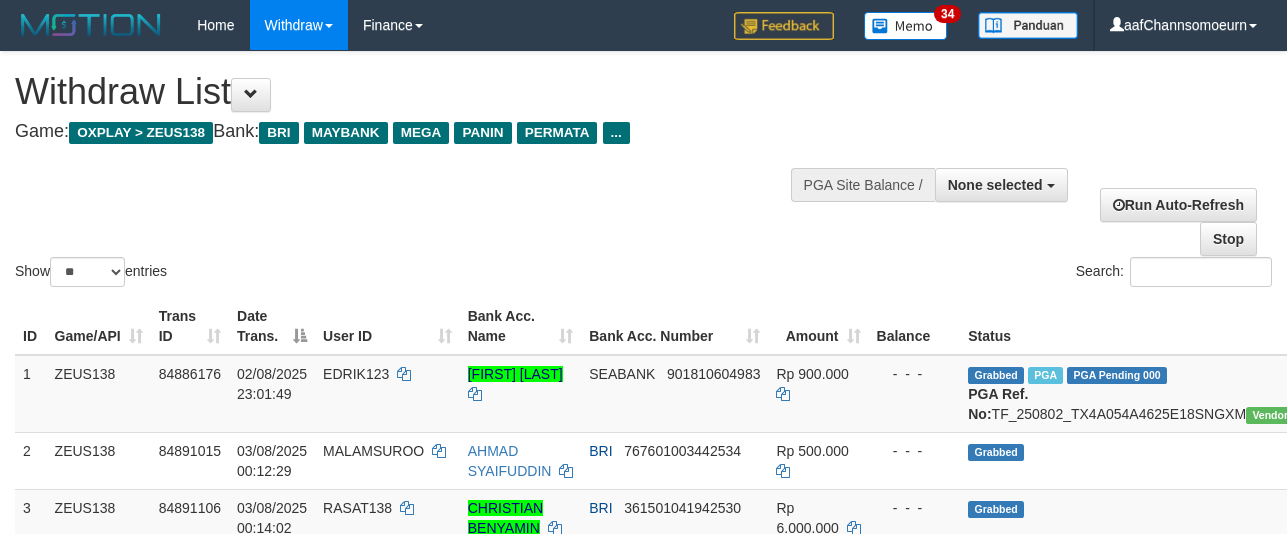 select 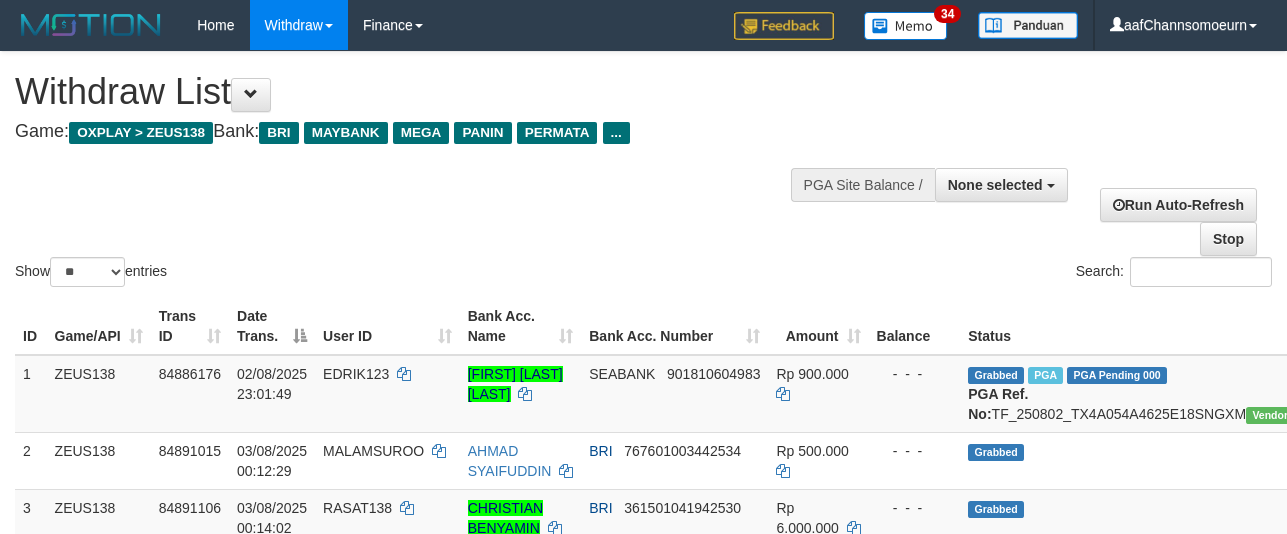 select 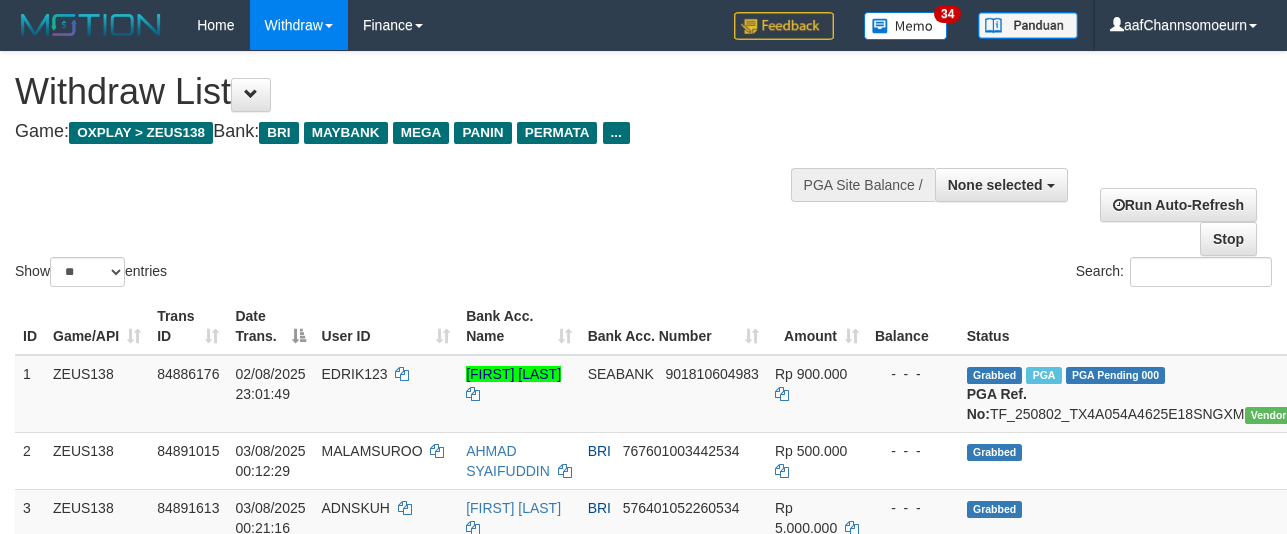 select 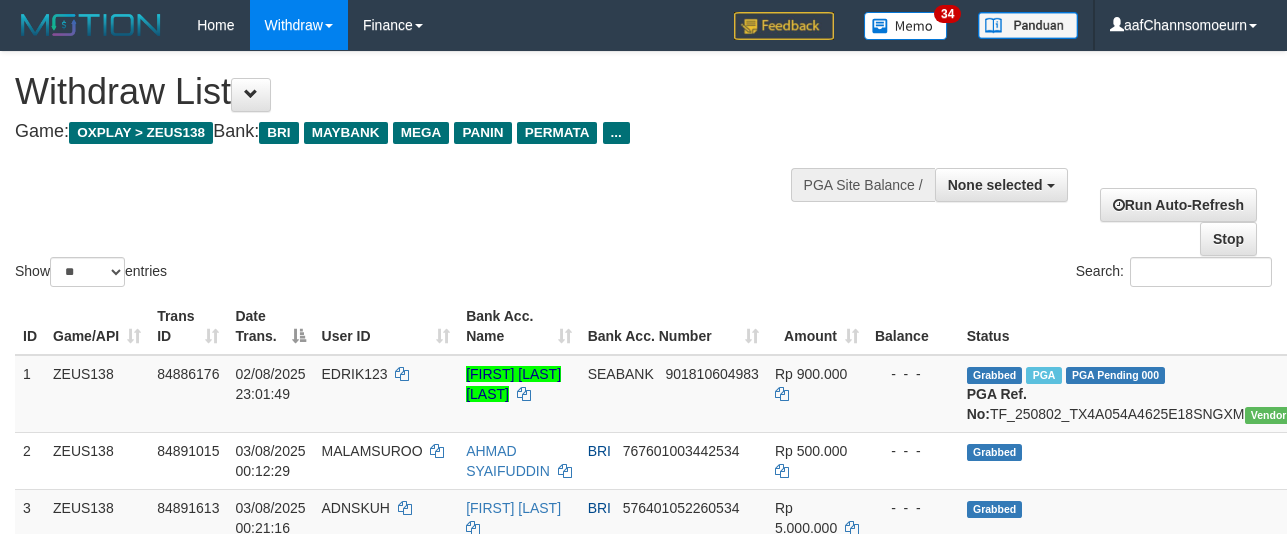 select 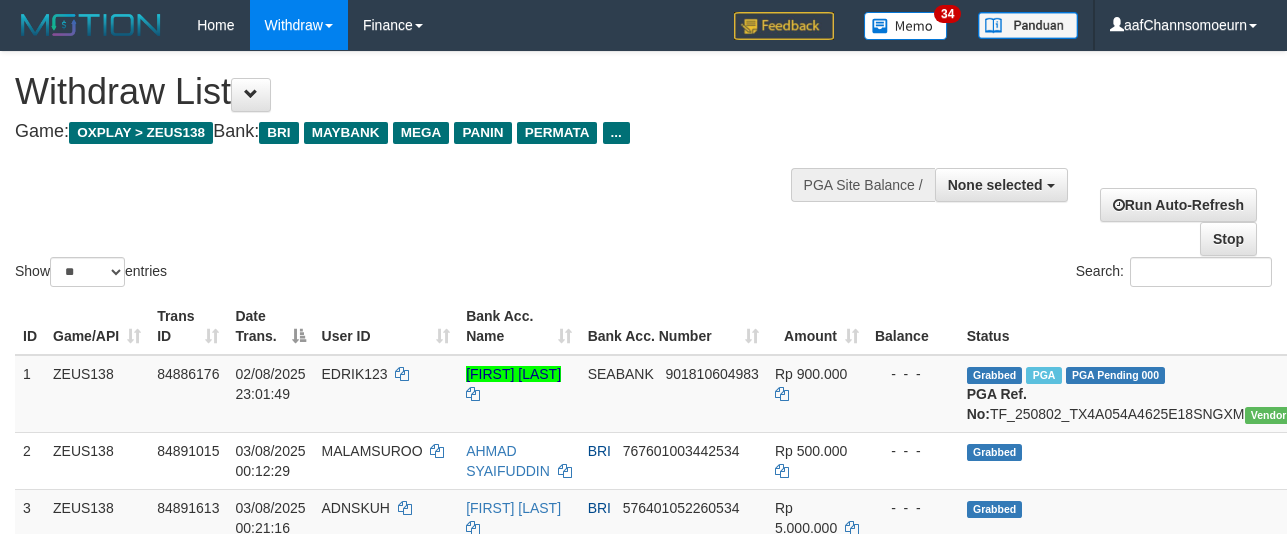 select 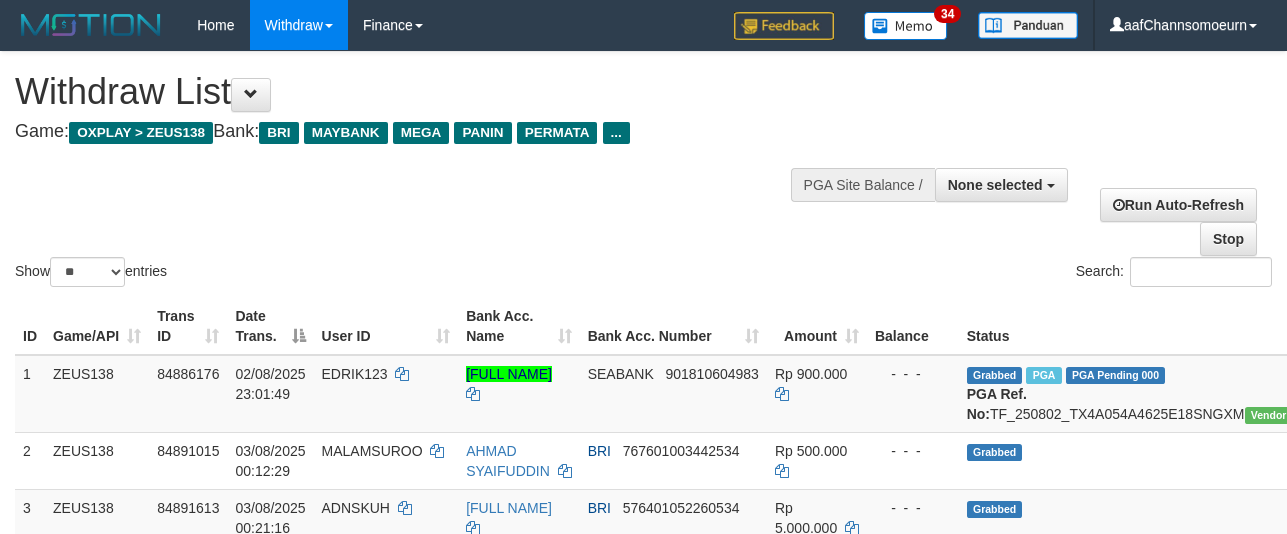 select 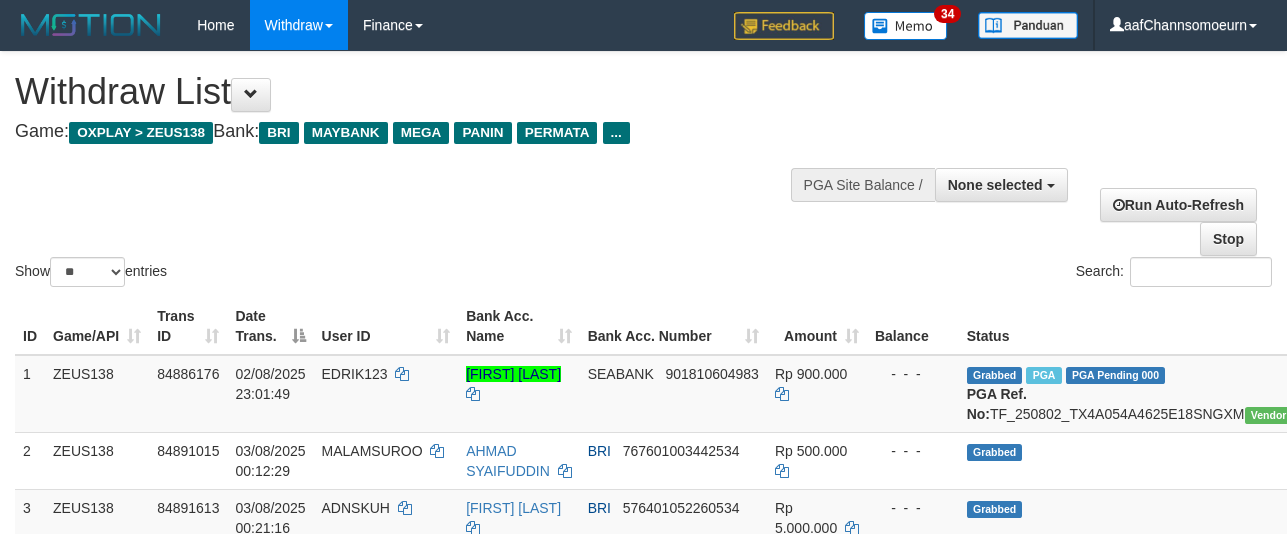 select 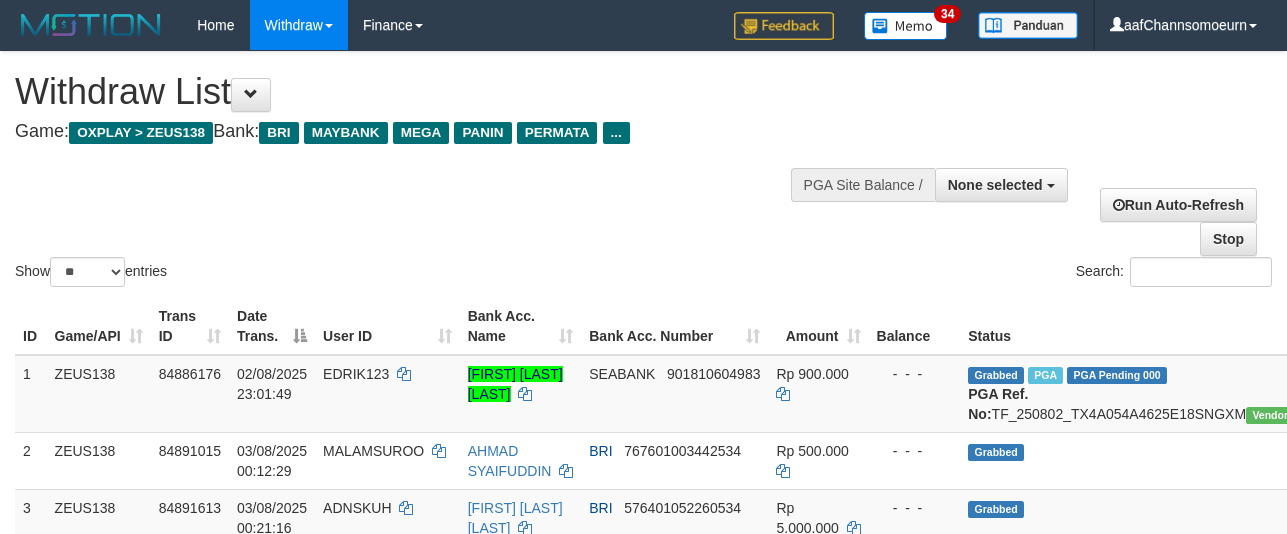 select 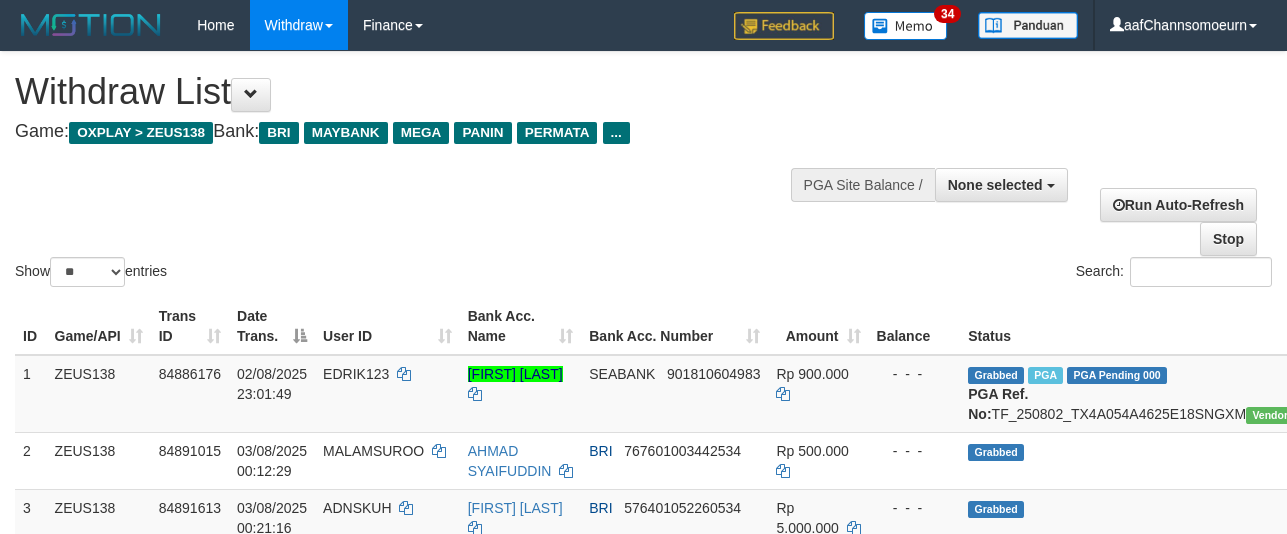 select 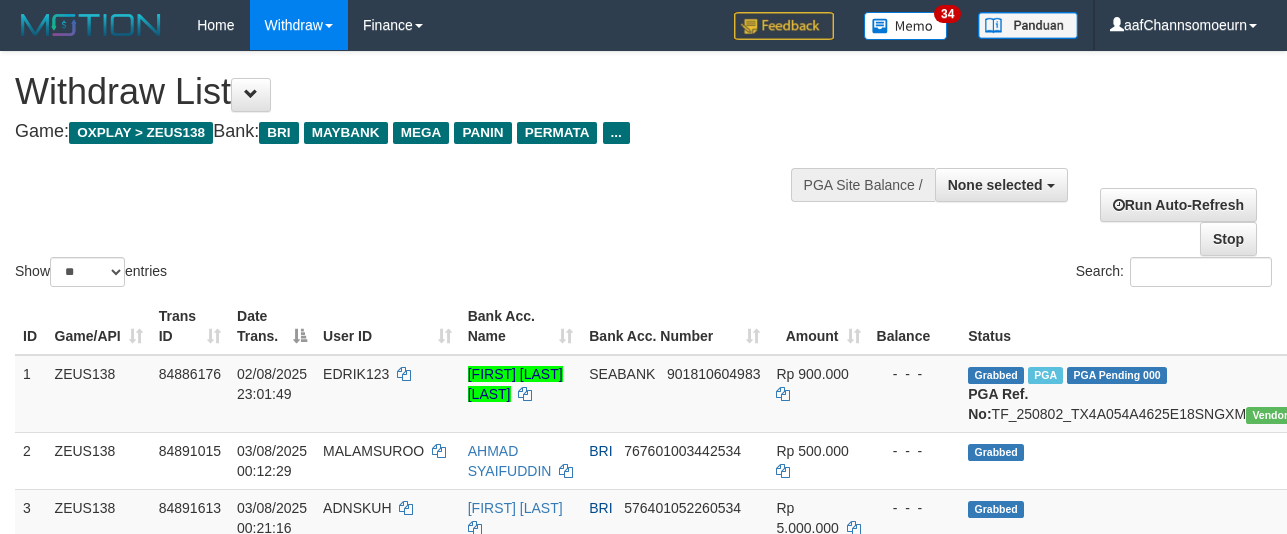 select 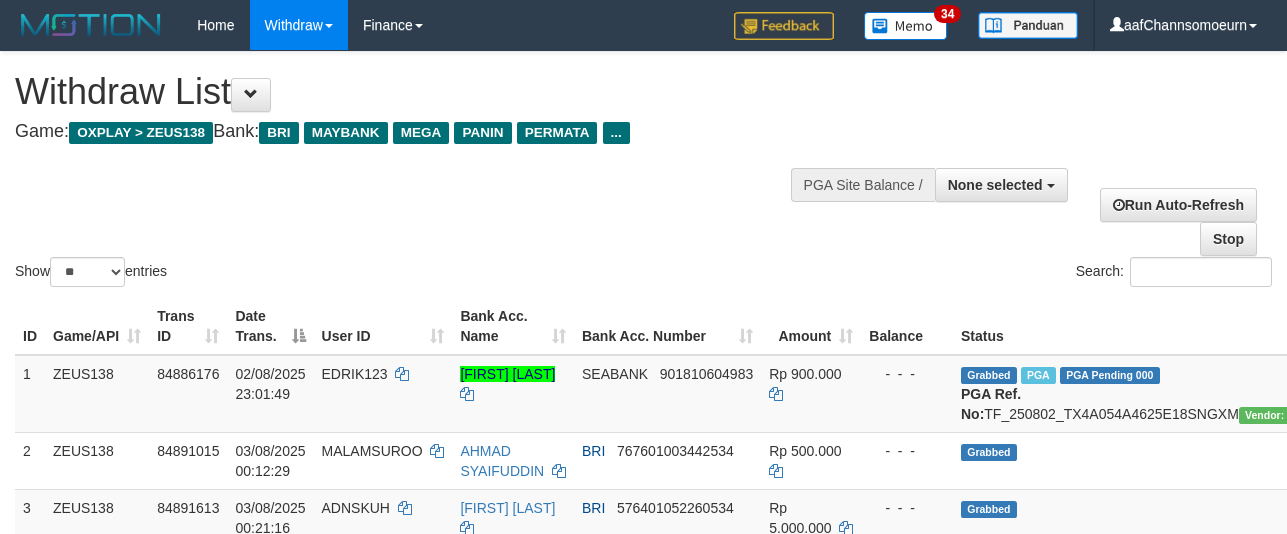 select 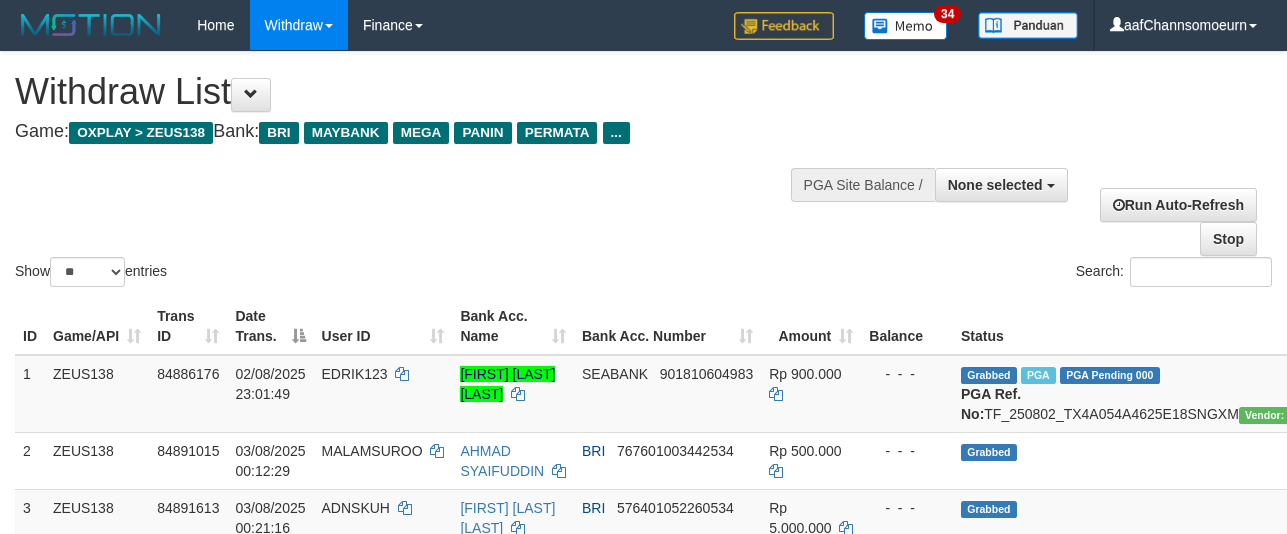 select 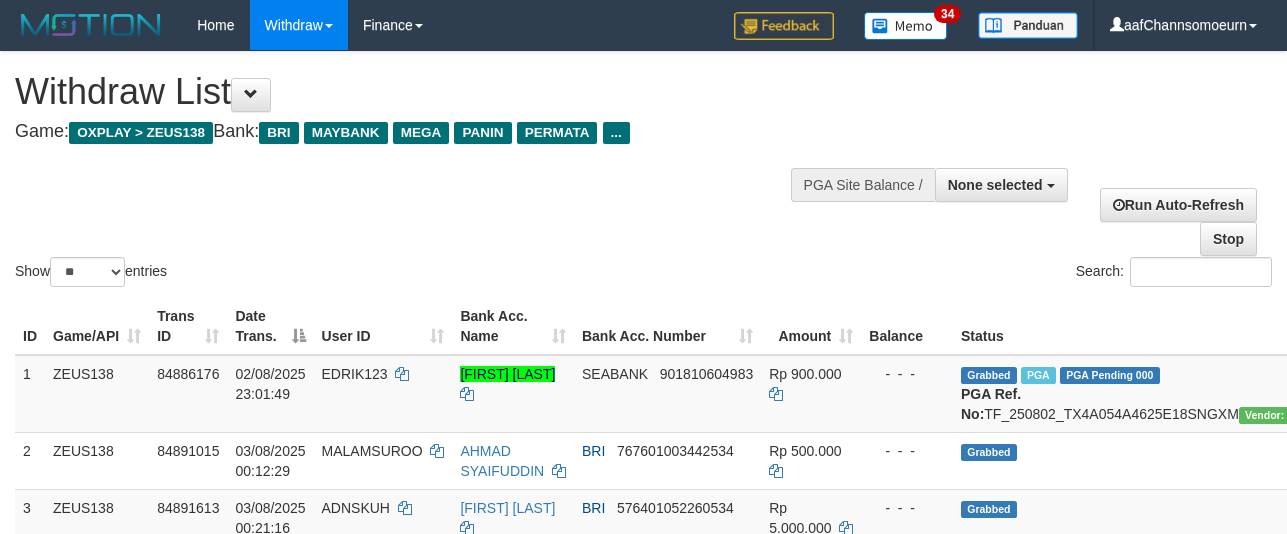 select 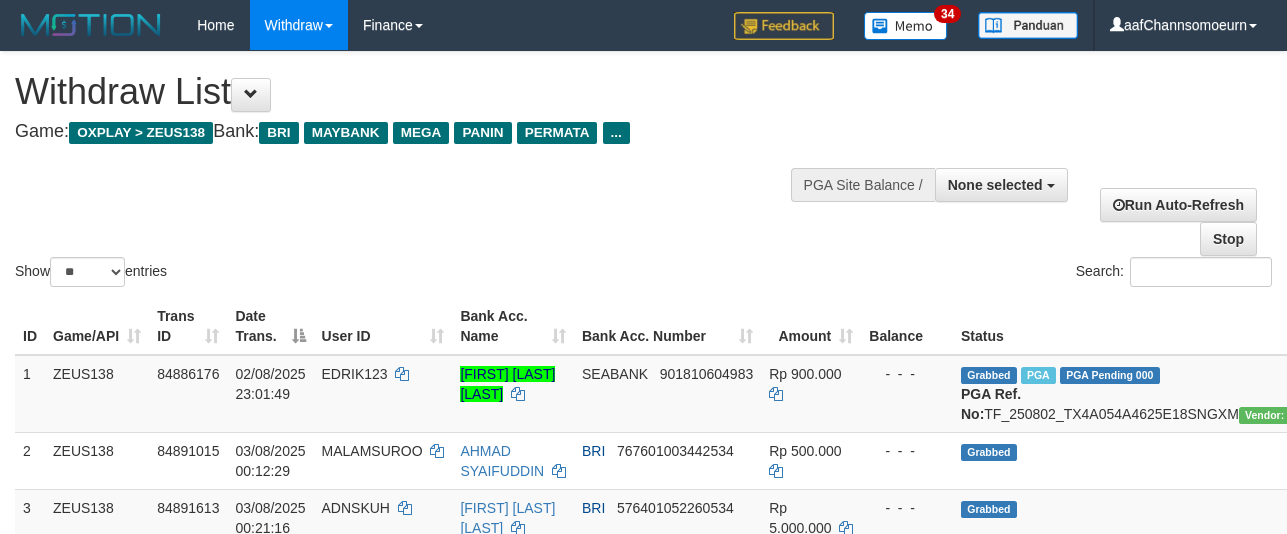 select 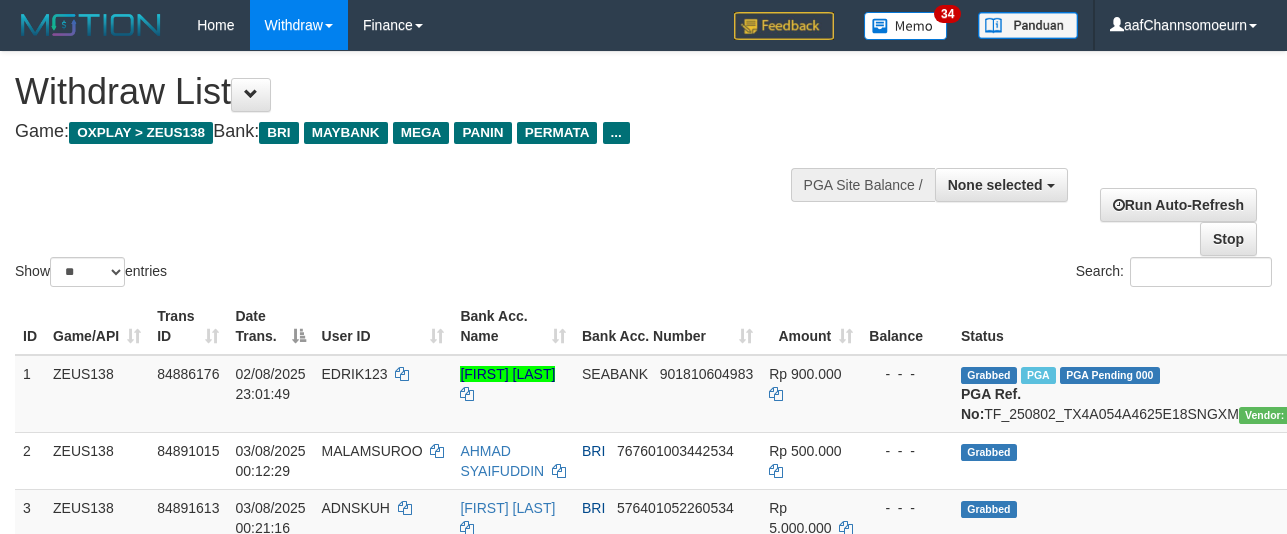 select 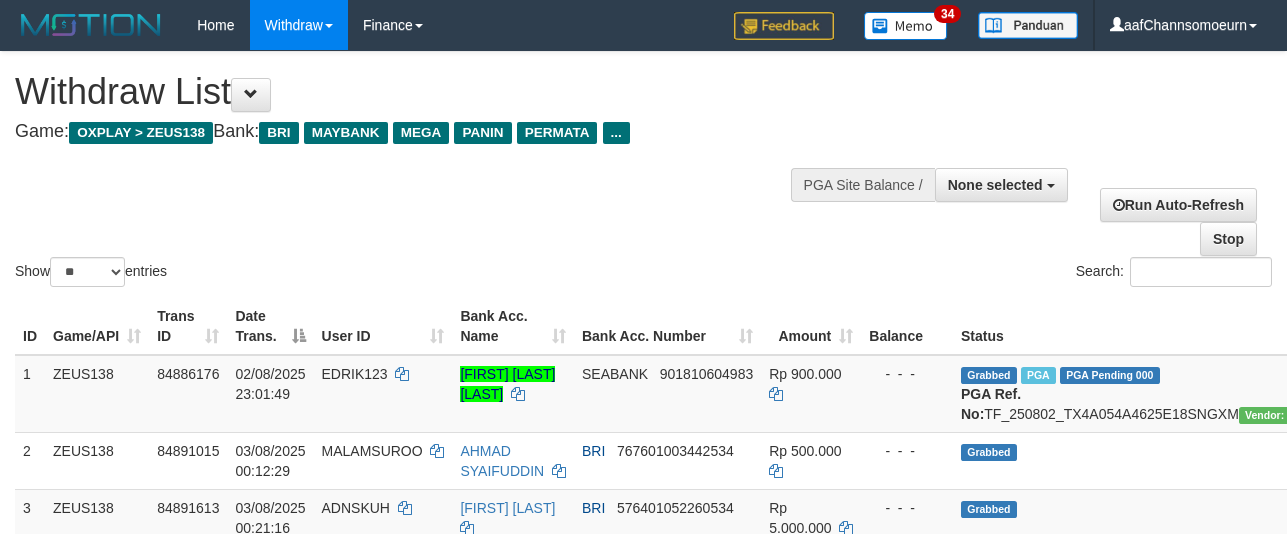 select 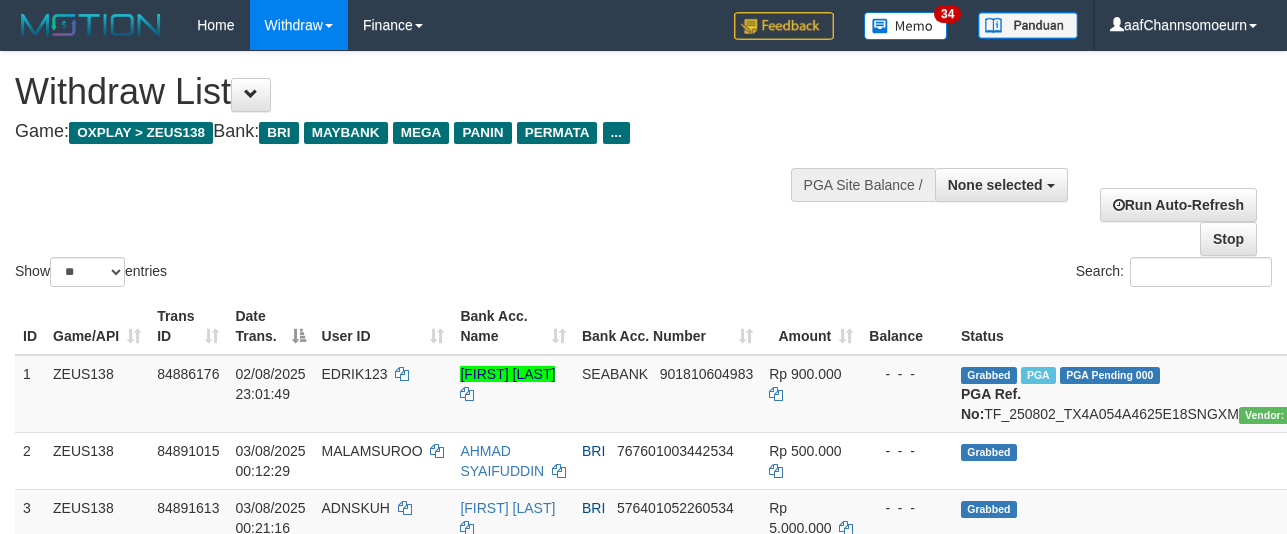 select 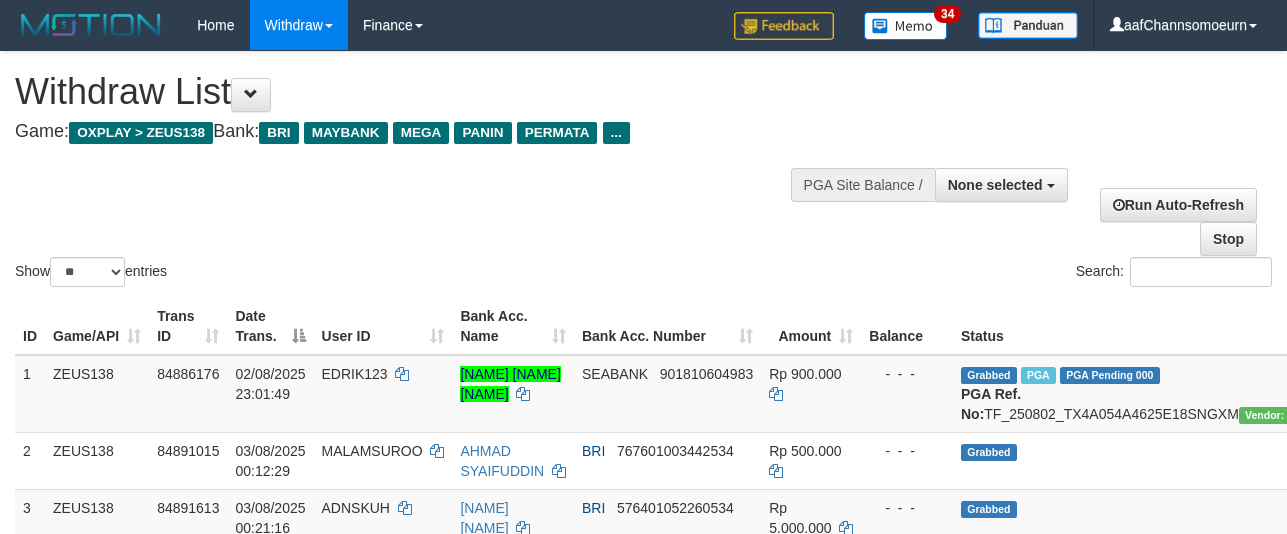 select 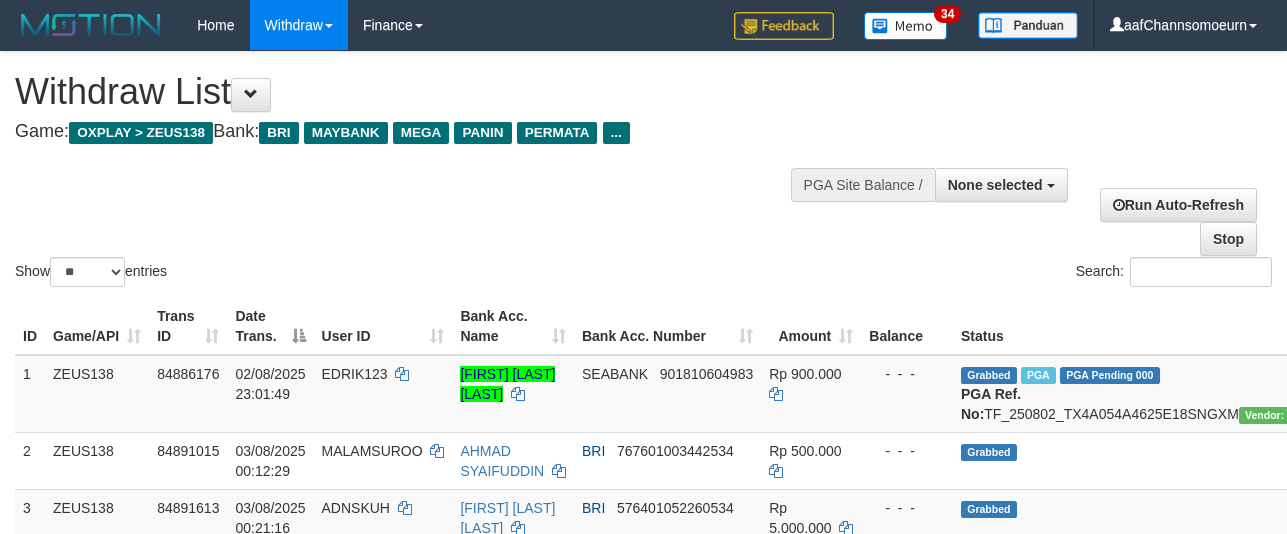 select 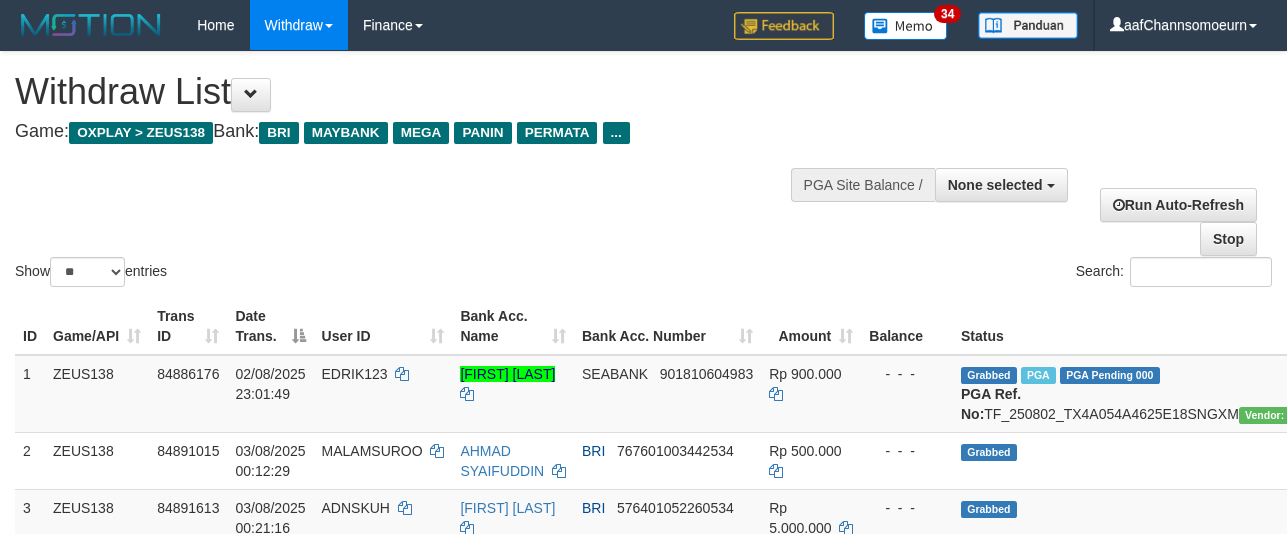 select 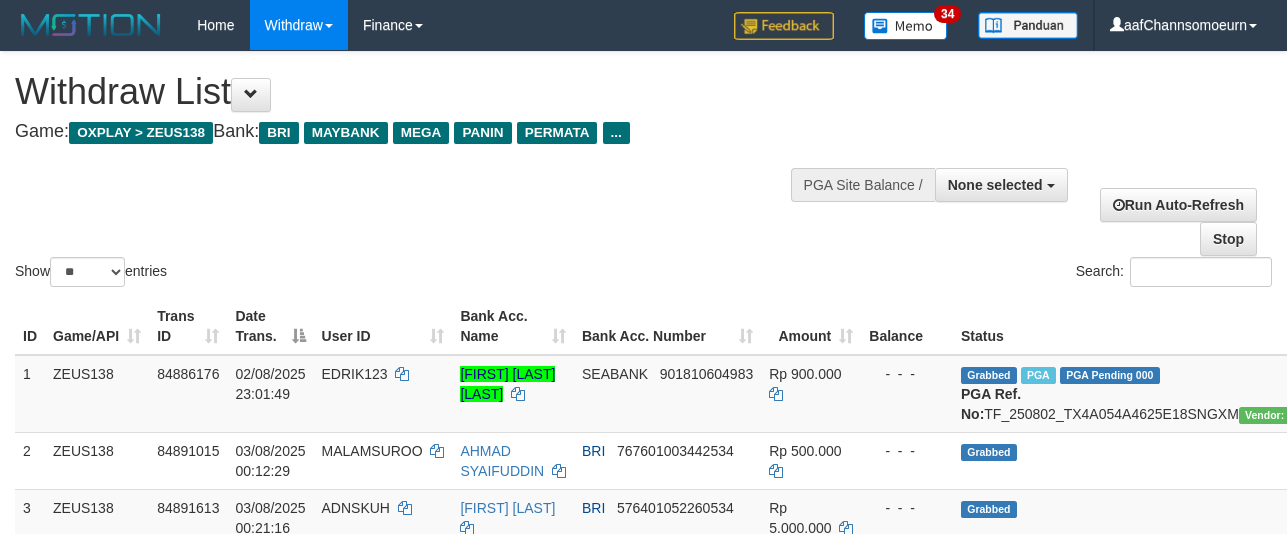select 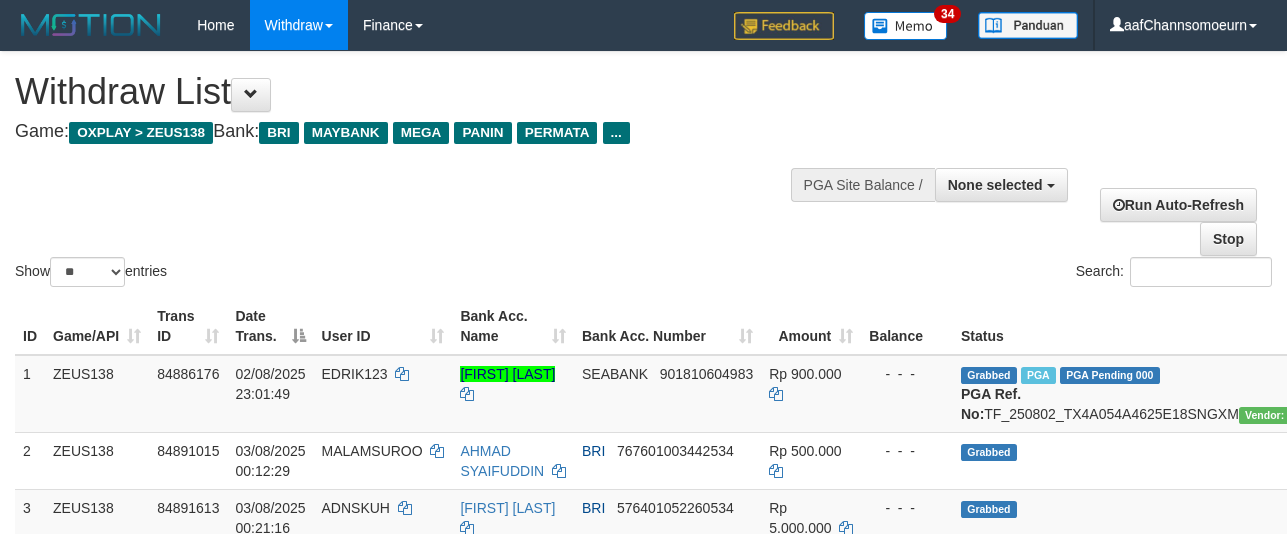 select 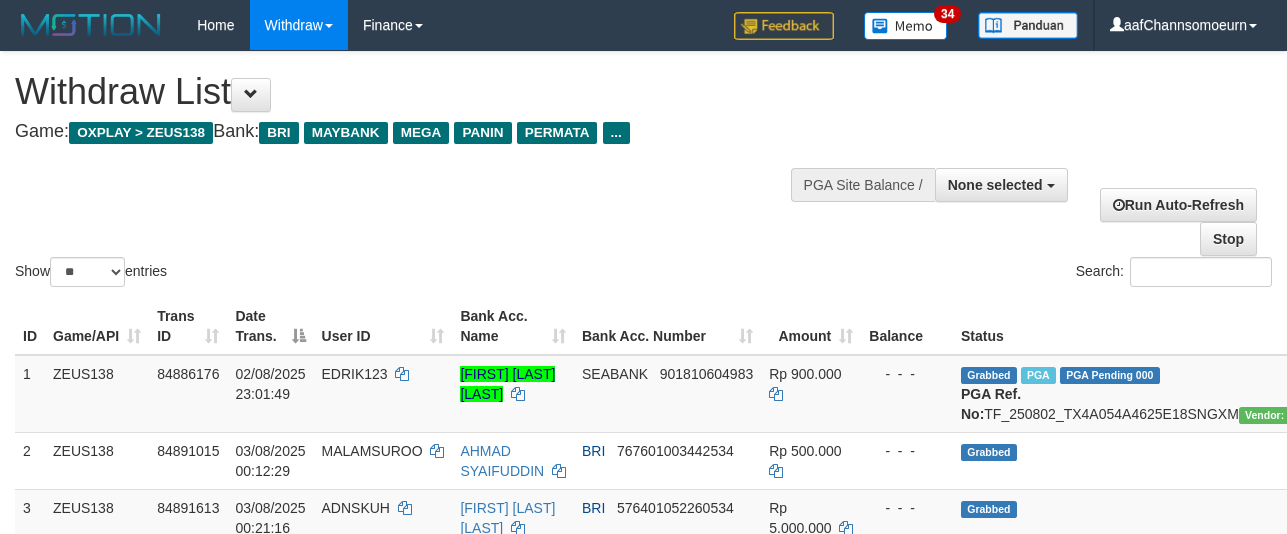 select 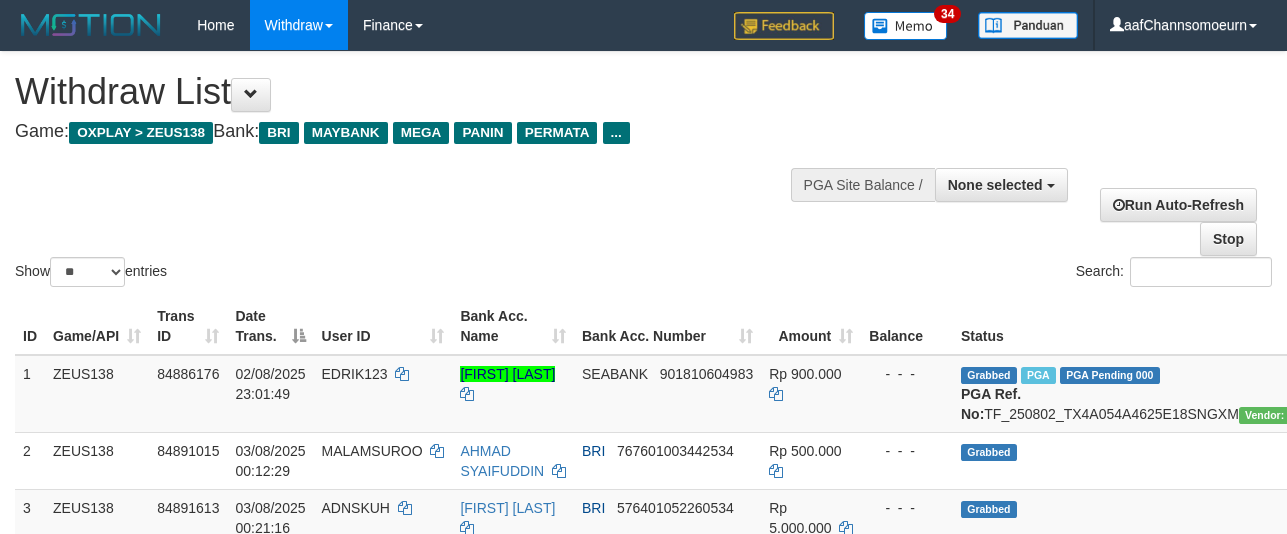 select 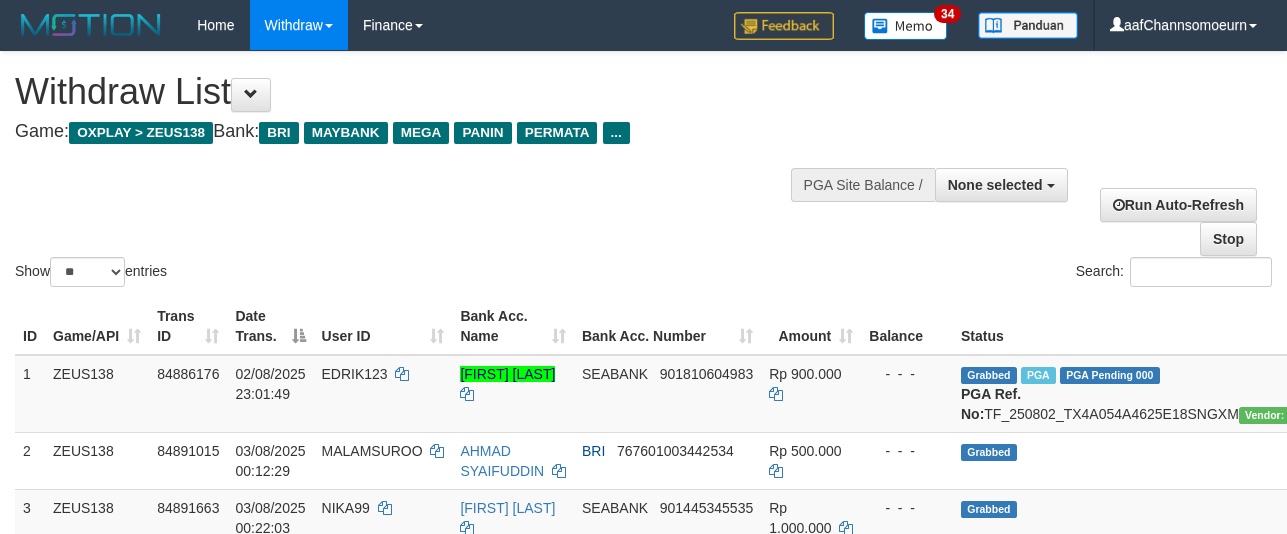 select 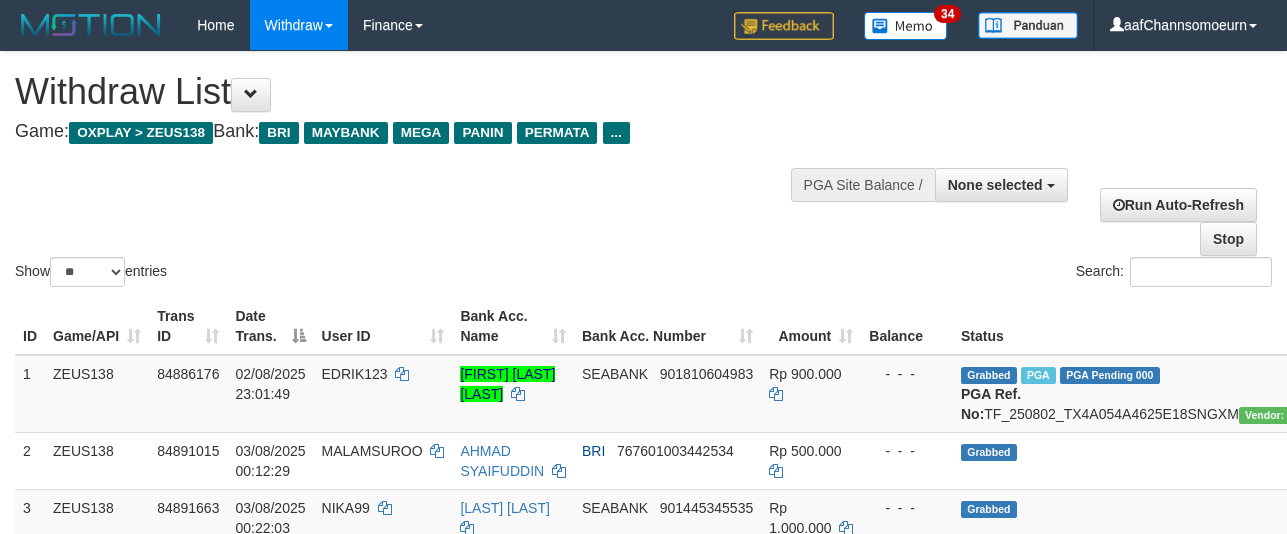 select 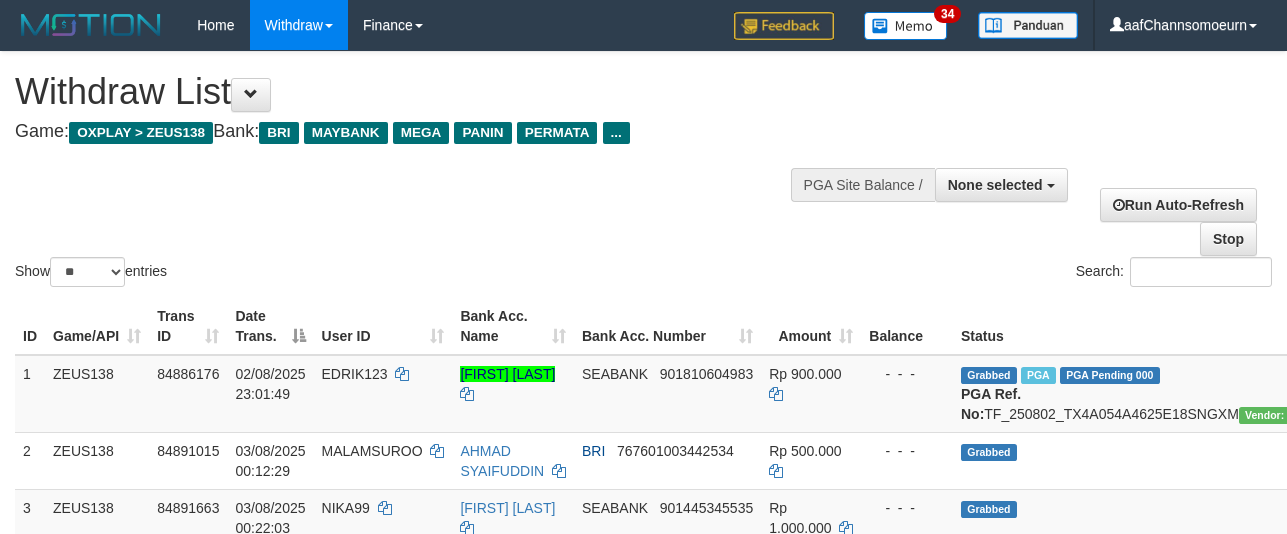 select 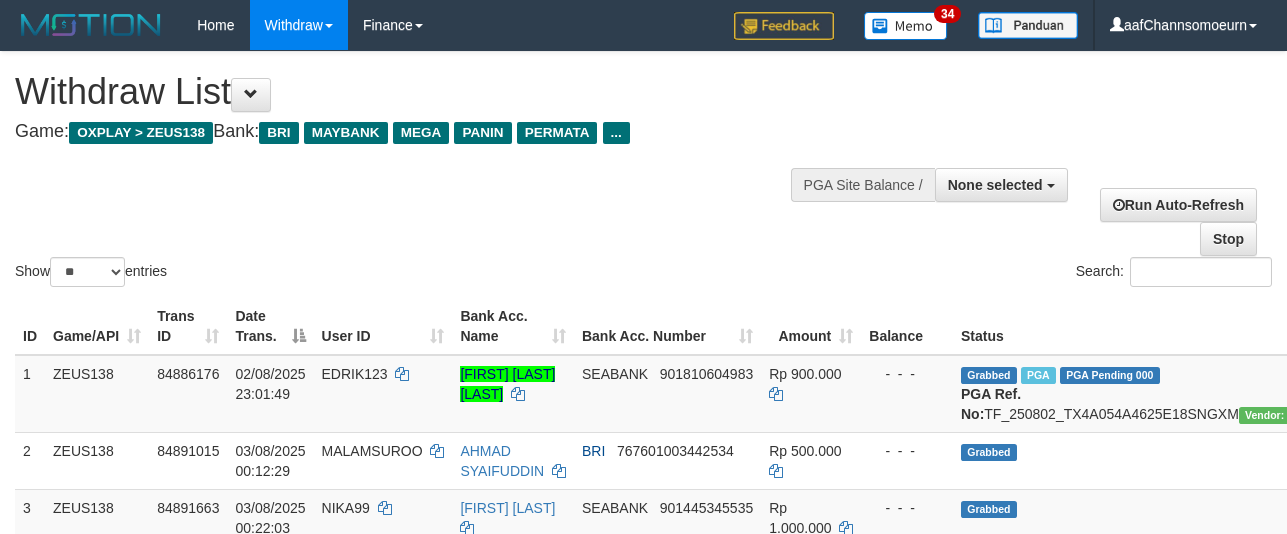 select 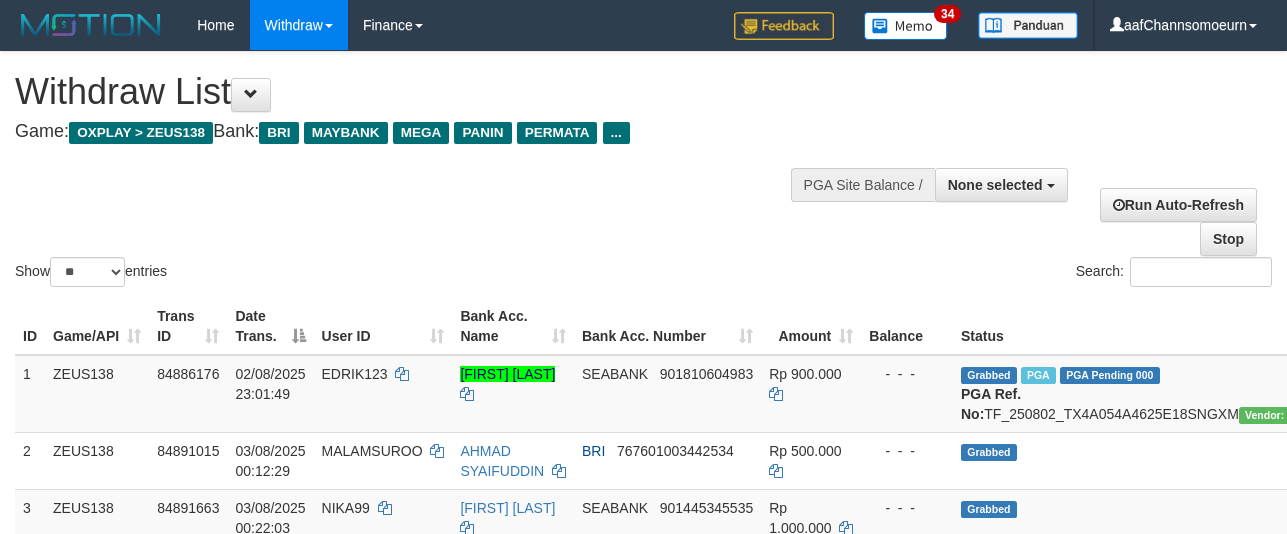 select 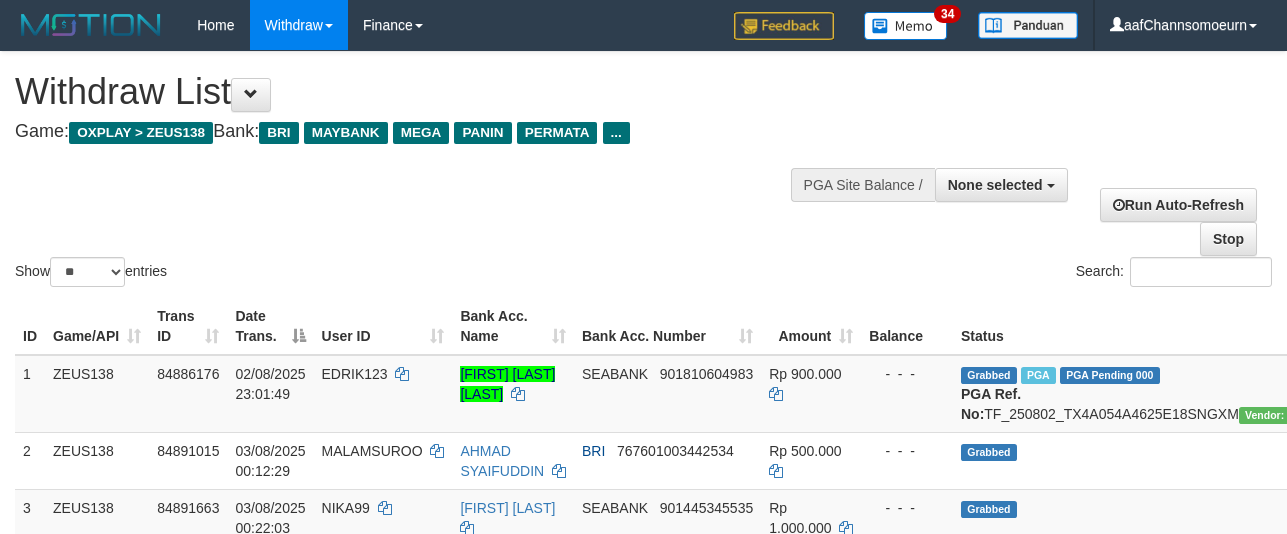 select 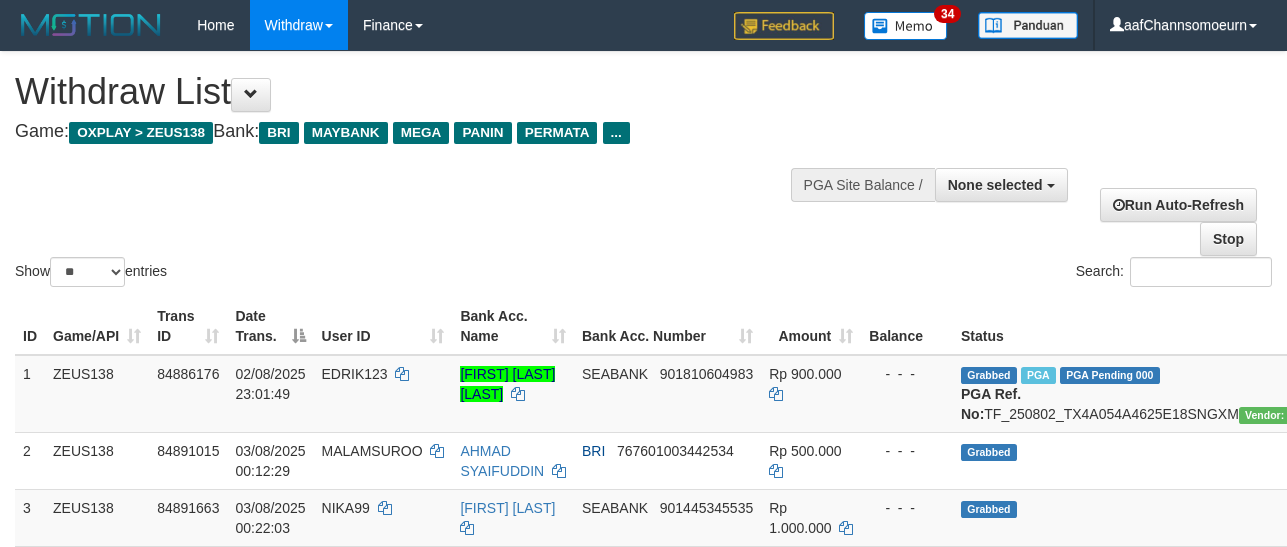 select 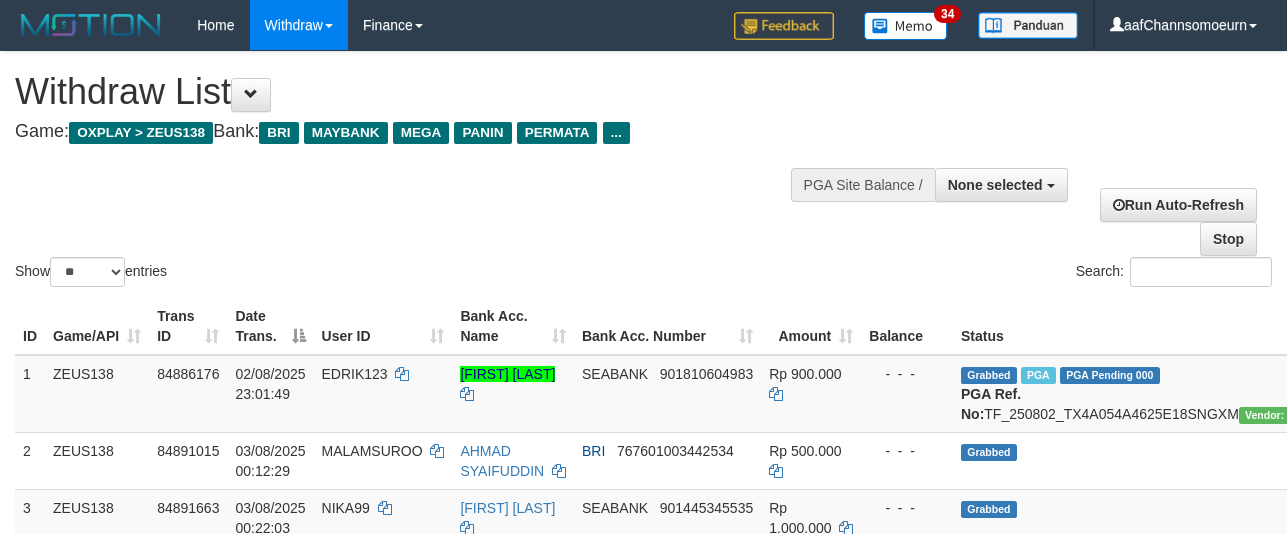 select 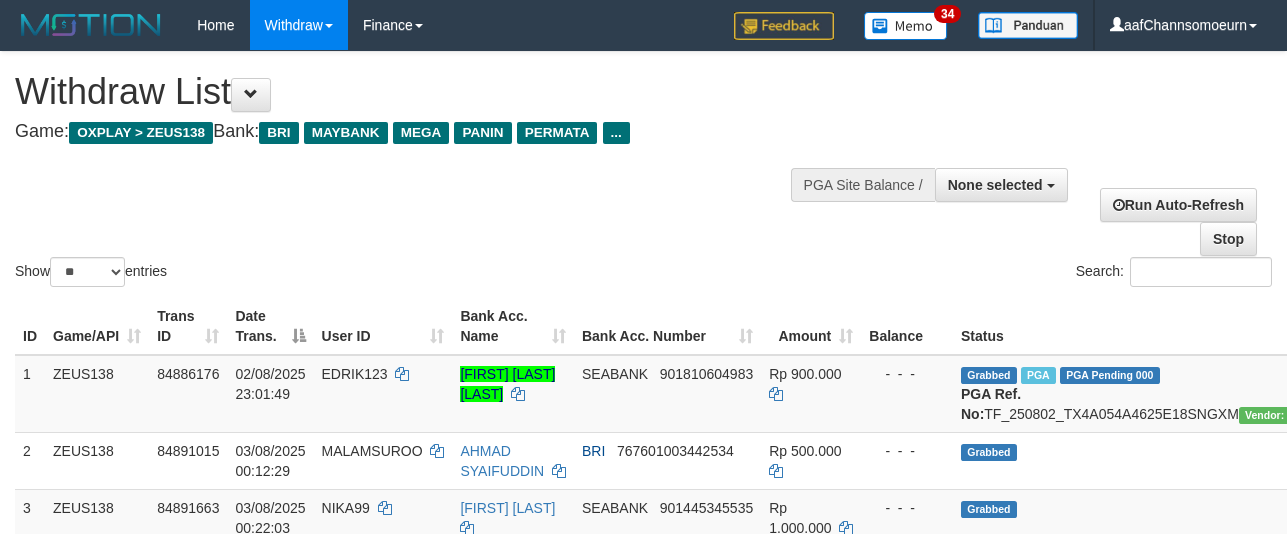 select 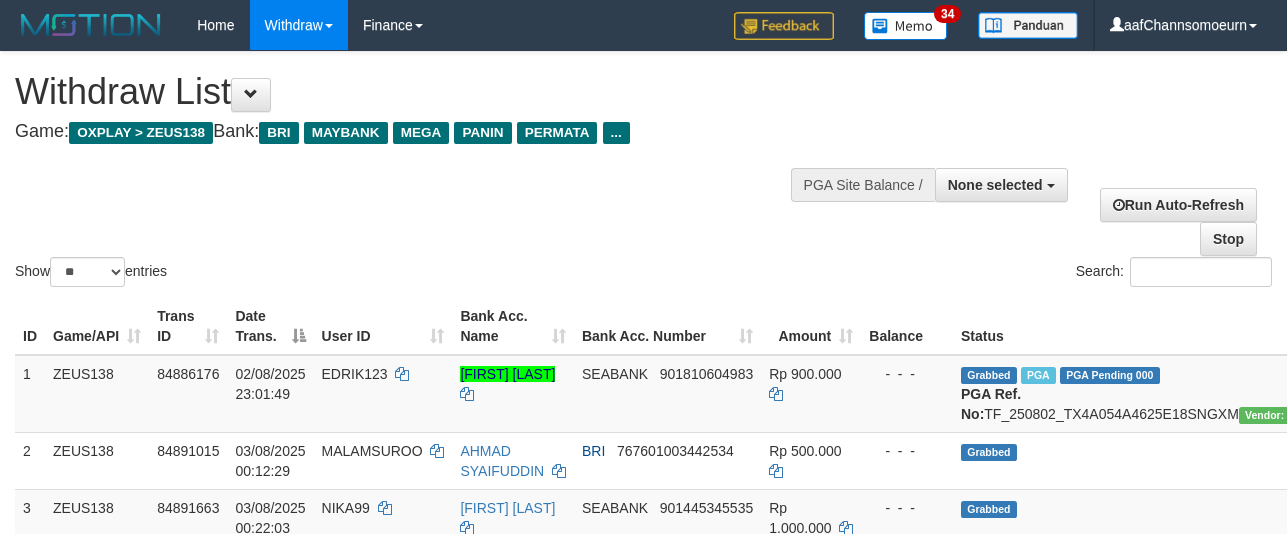 select 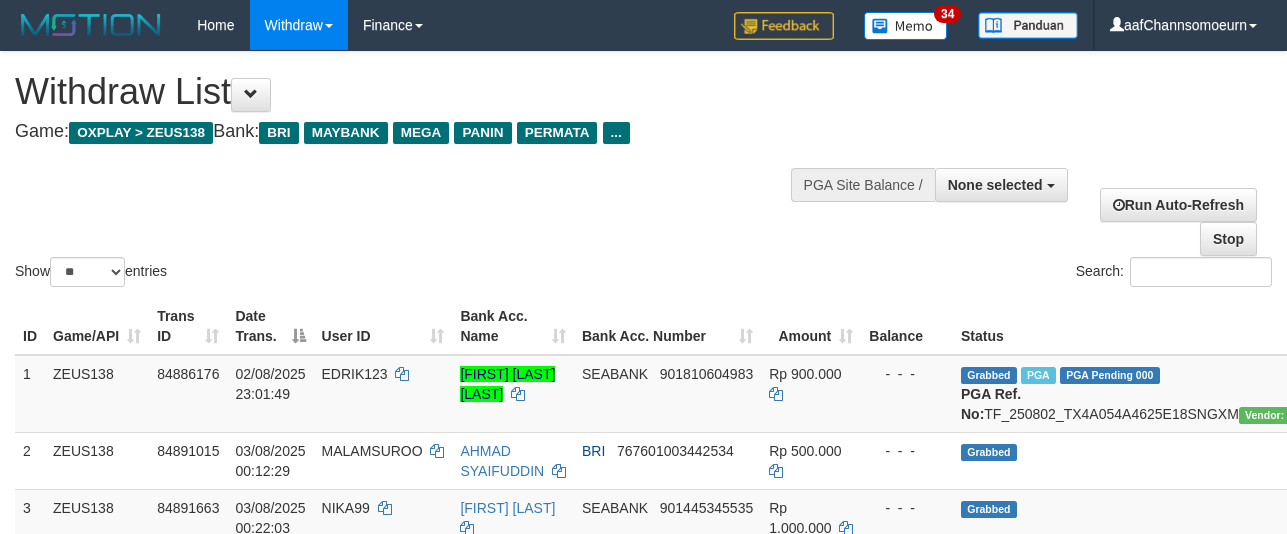 select 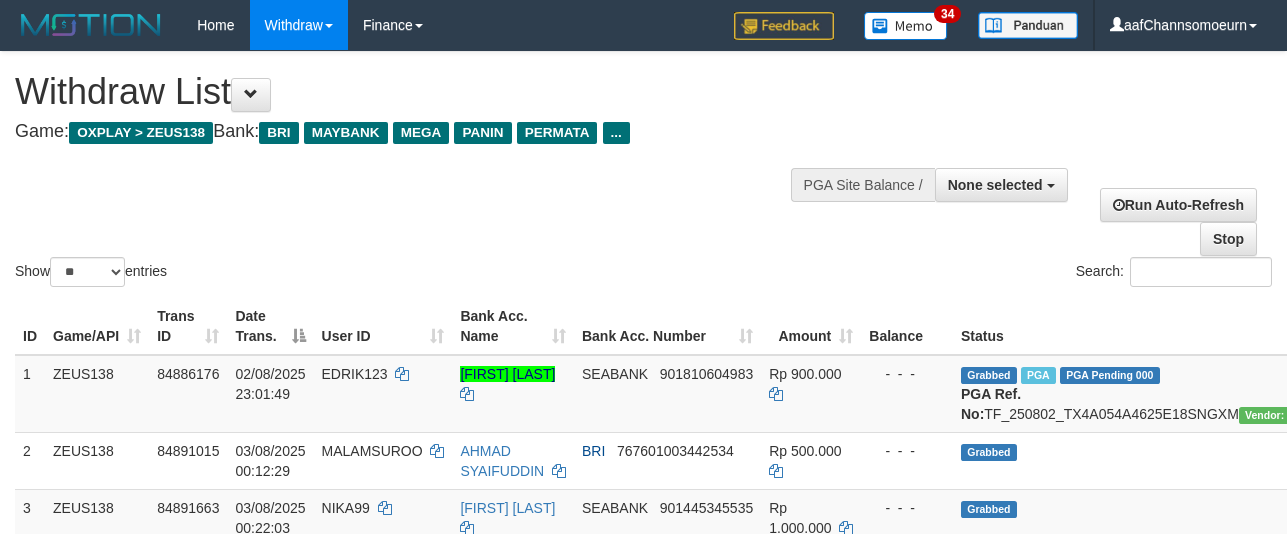 select 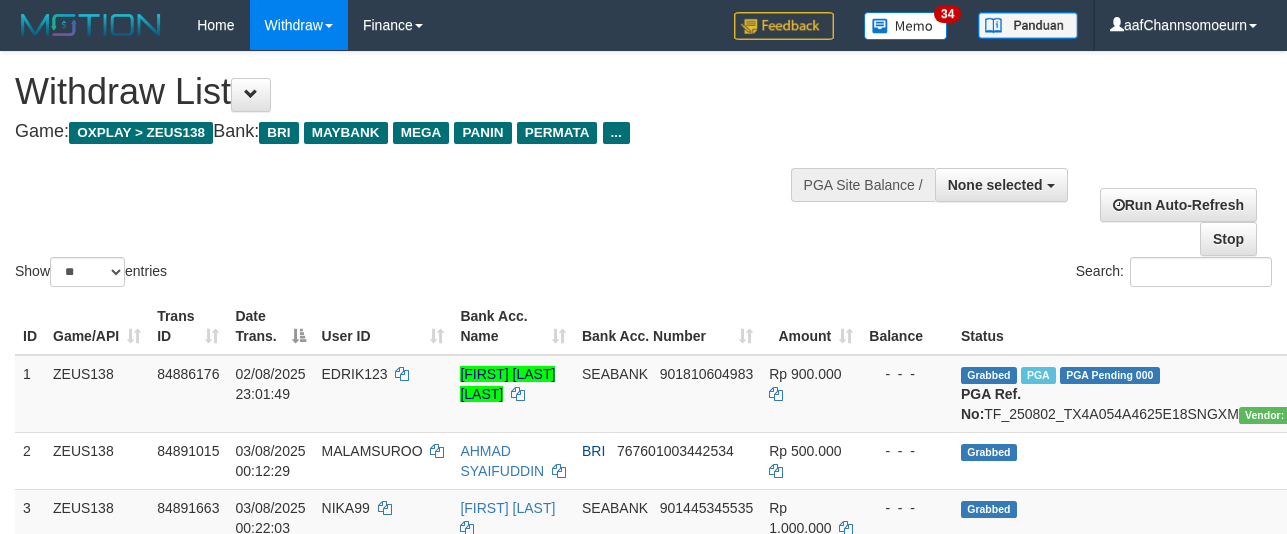 select 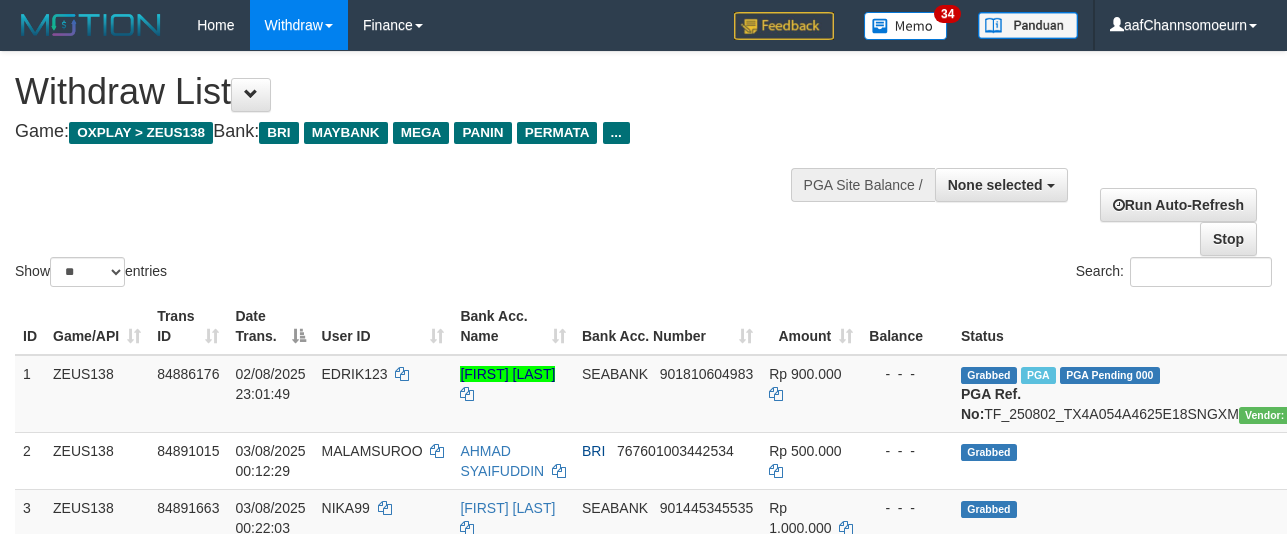 select 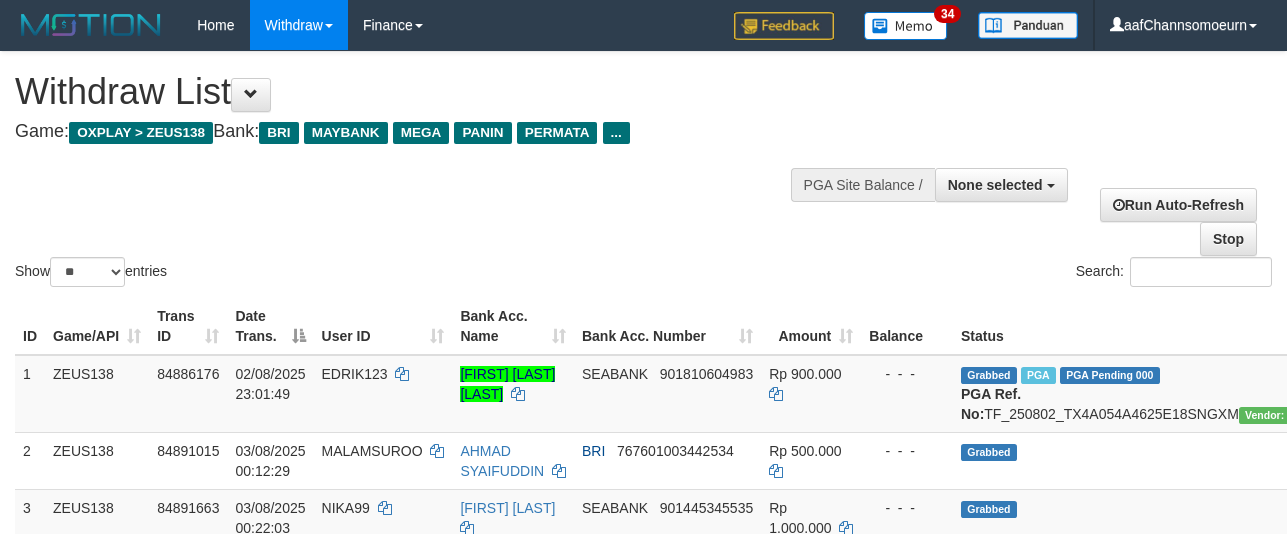 select 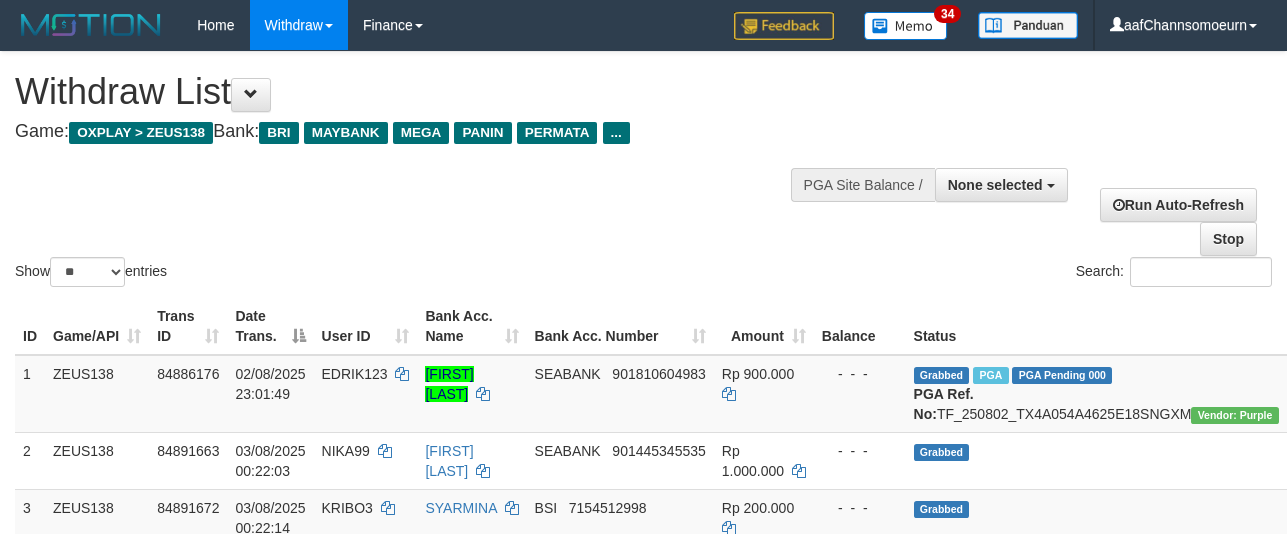 select 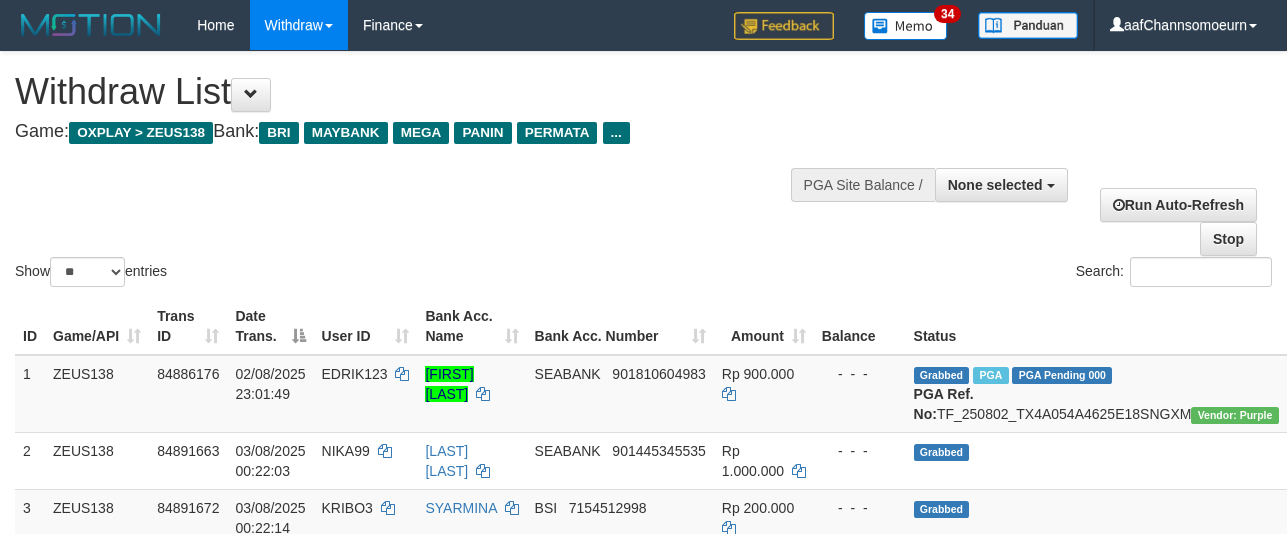 select 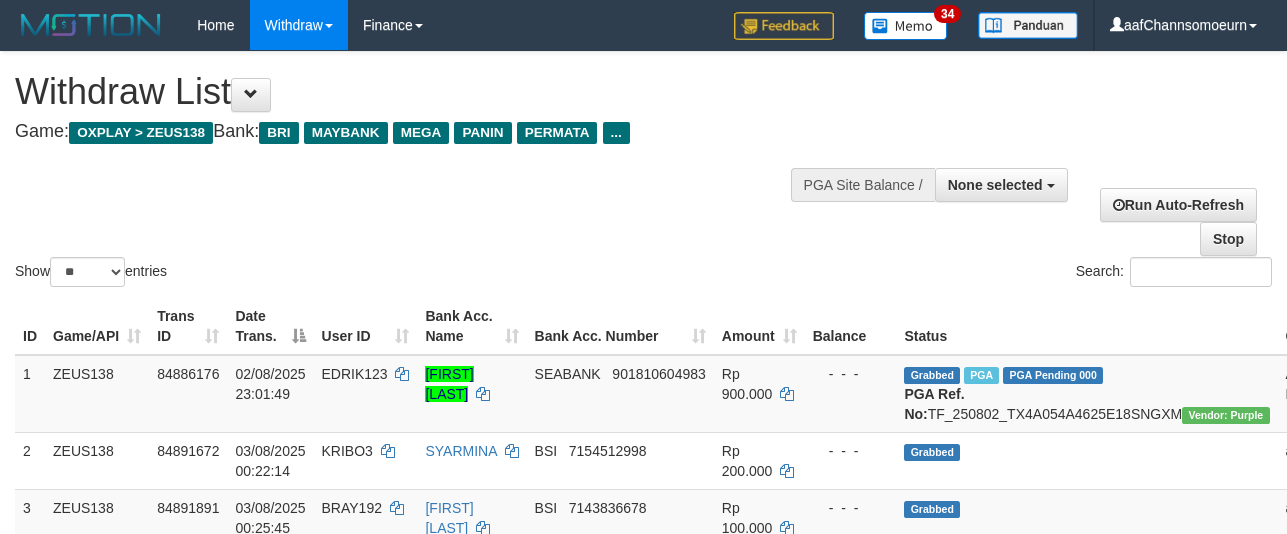 select 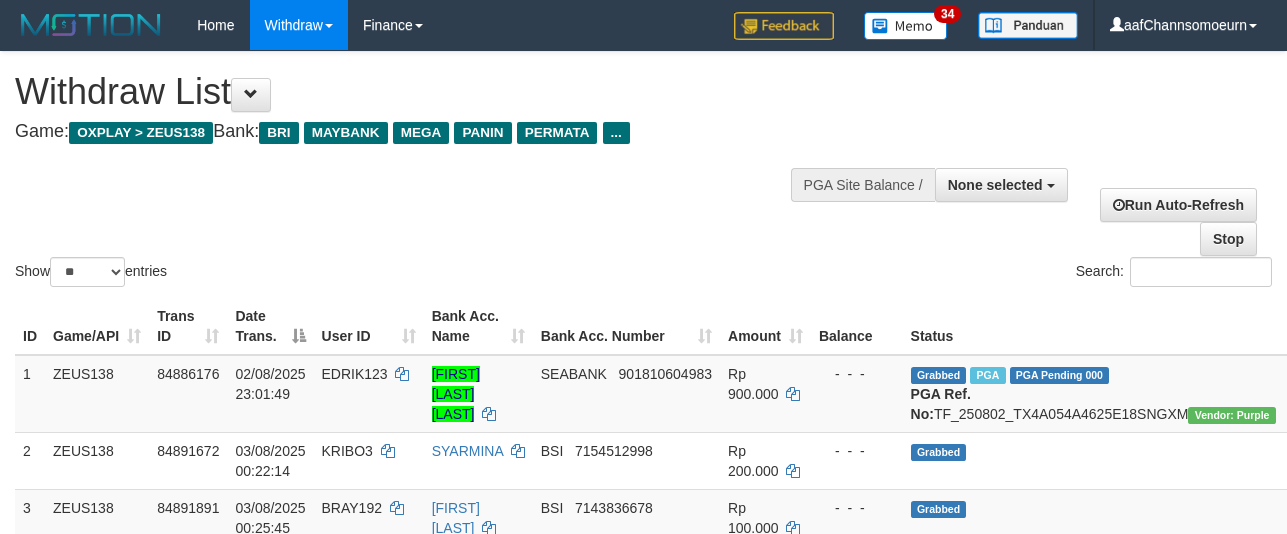 select 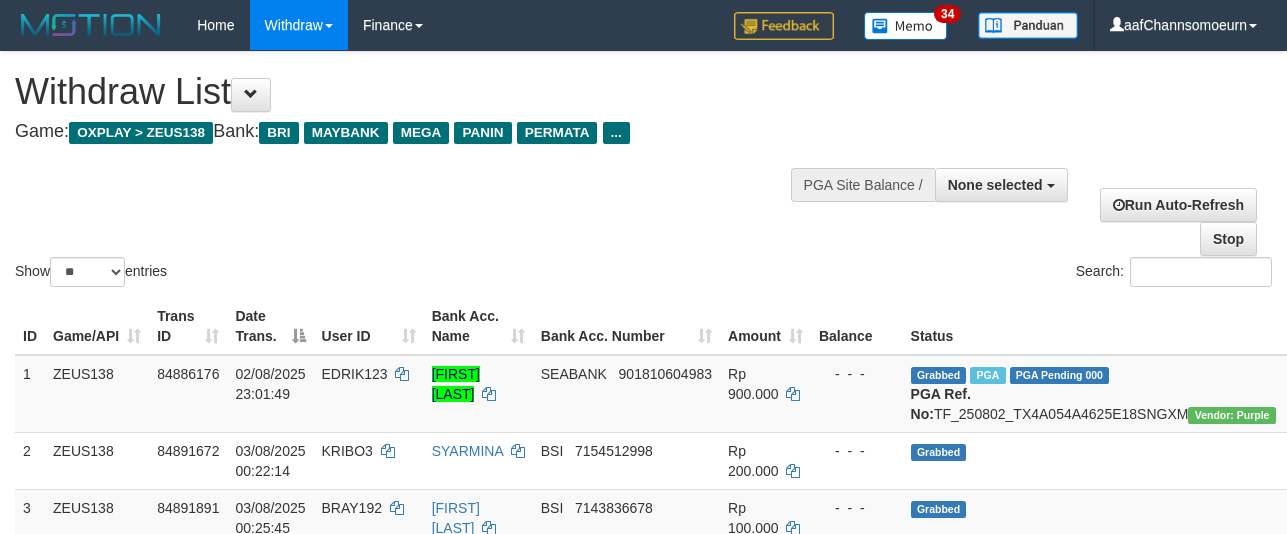 select 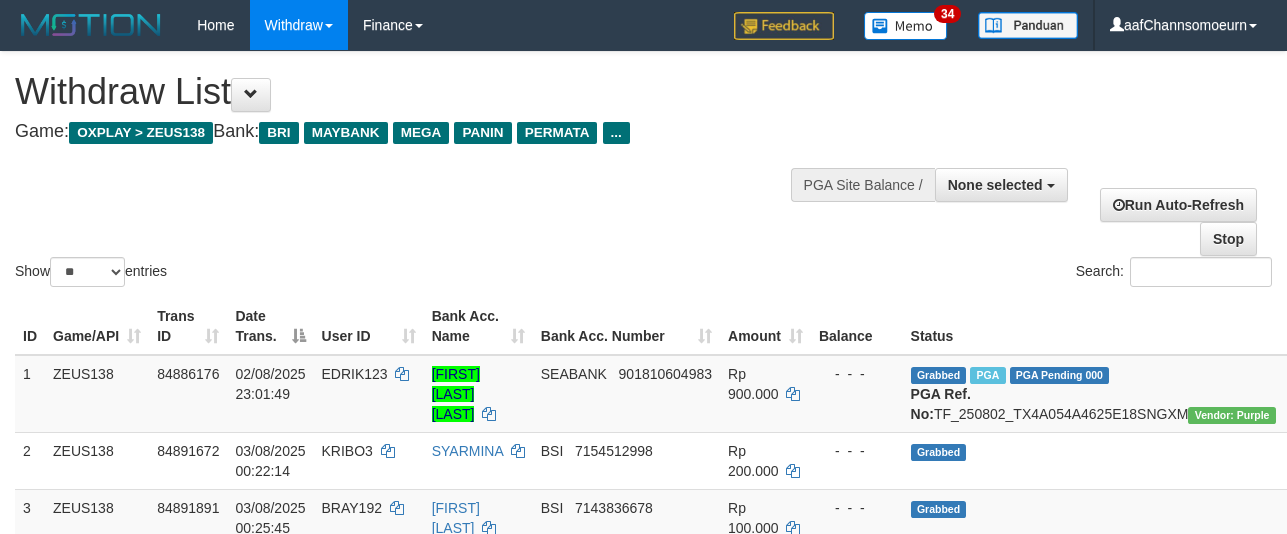 select 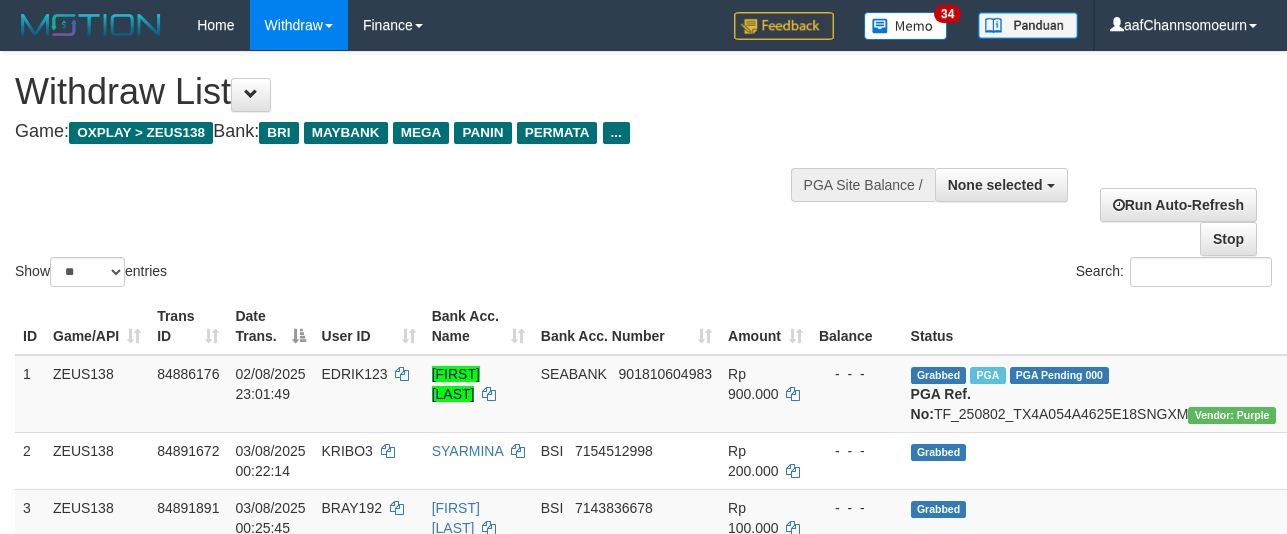 select 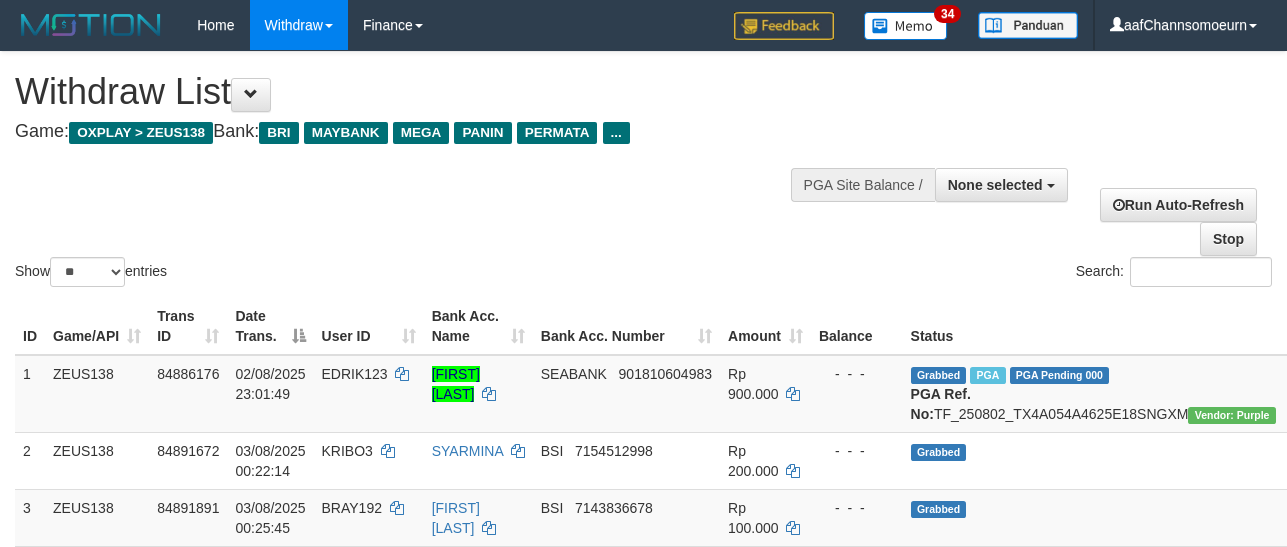select 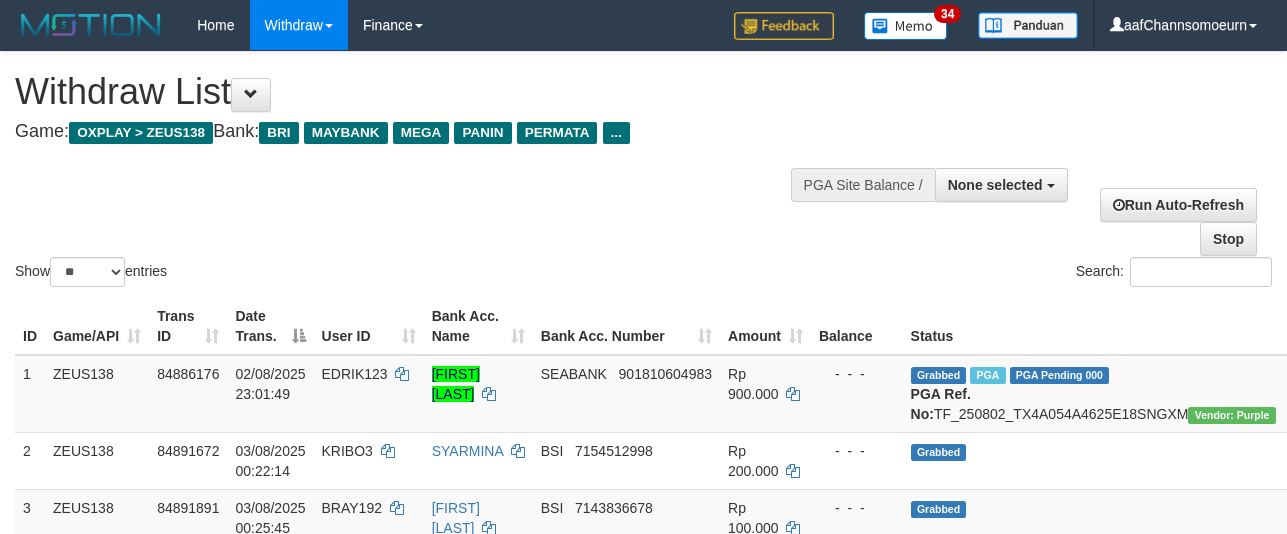 select 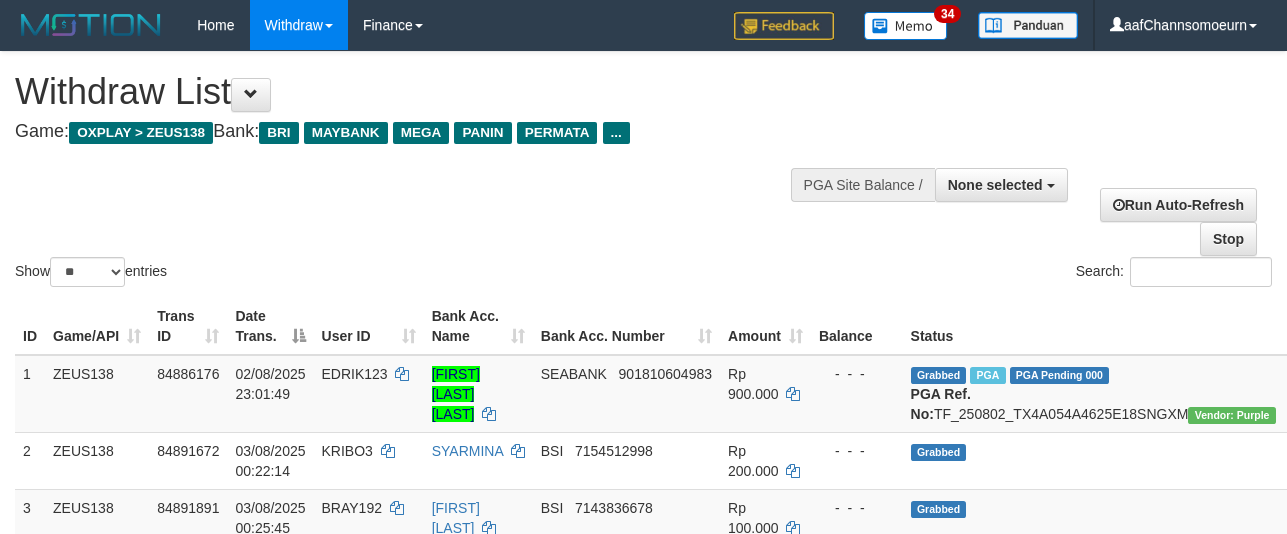 select 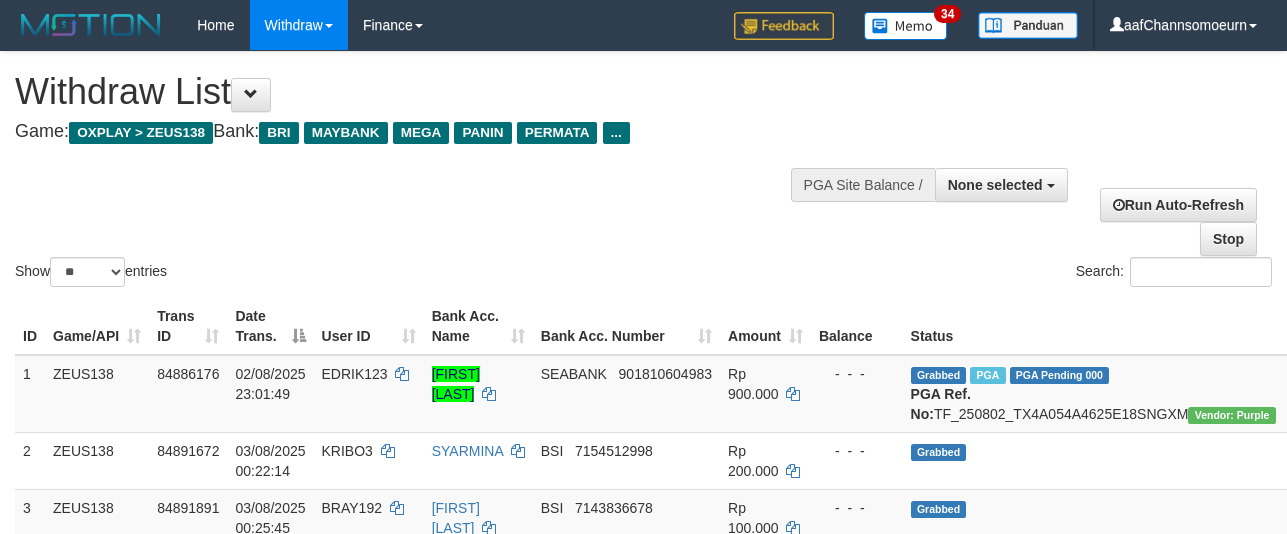 select 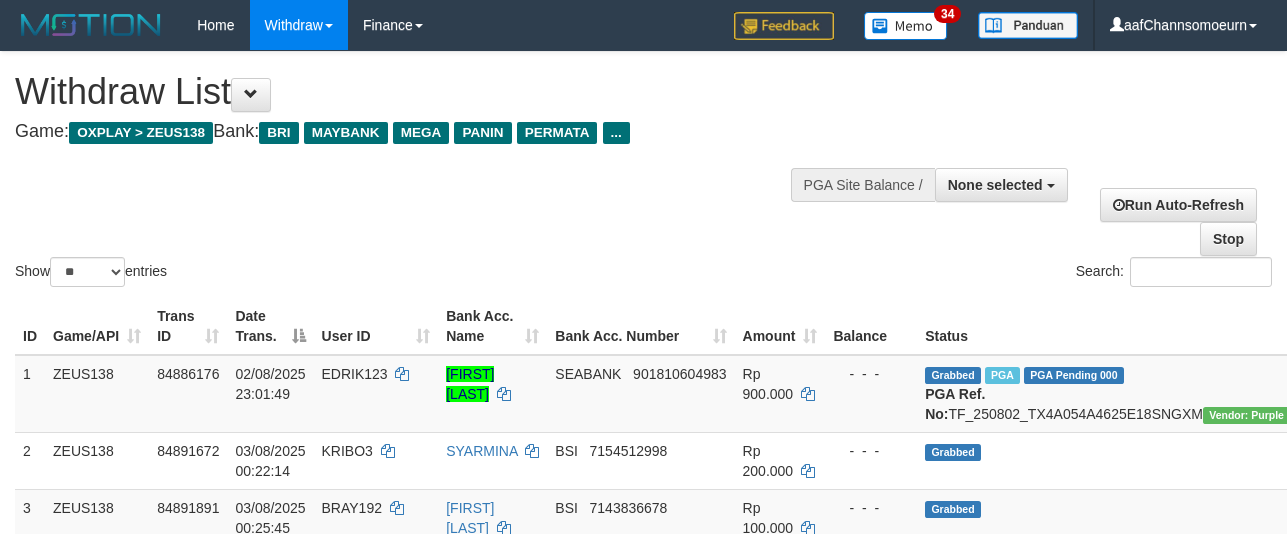 select 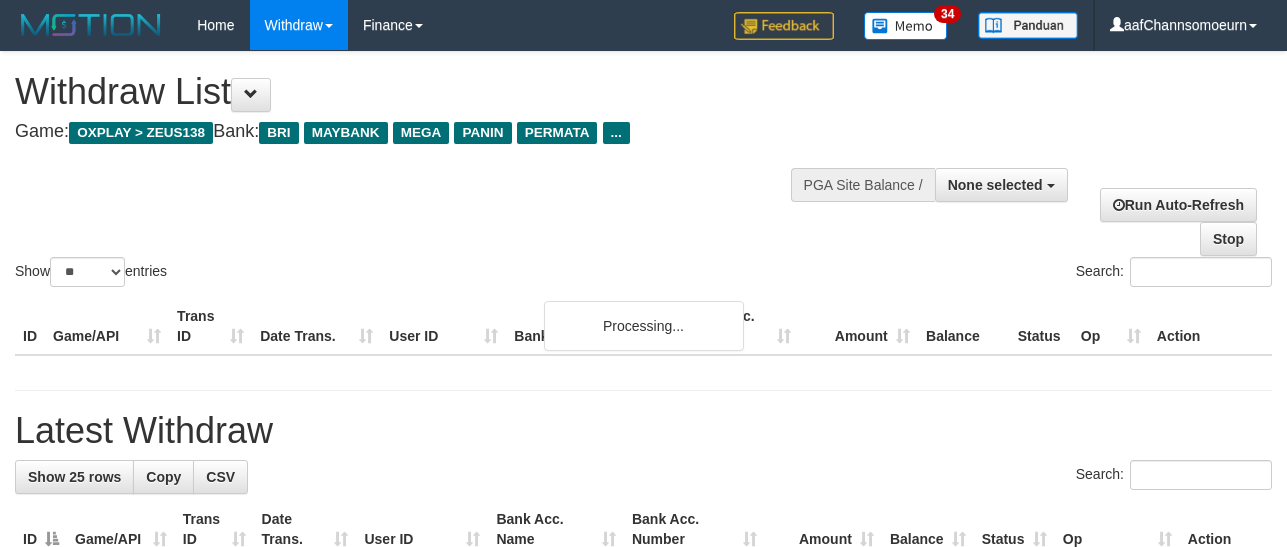 select 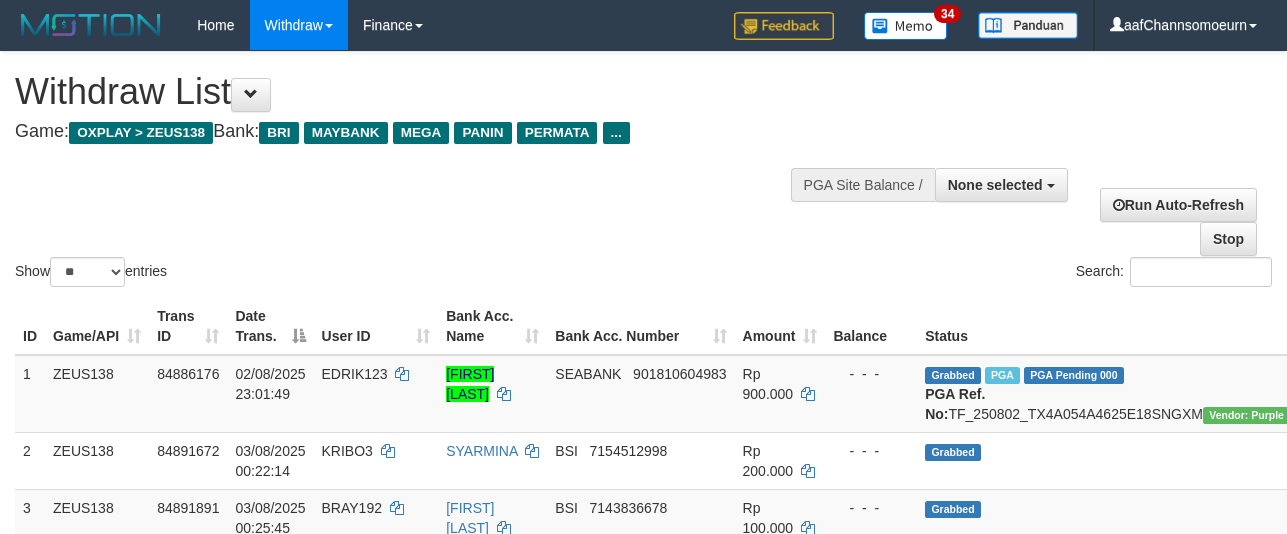select 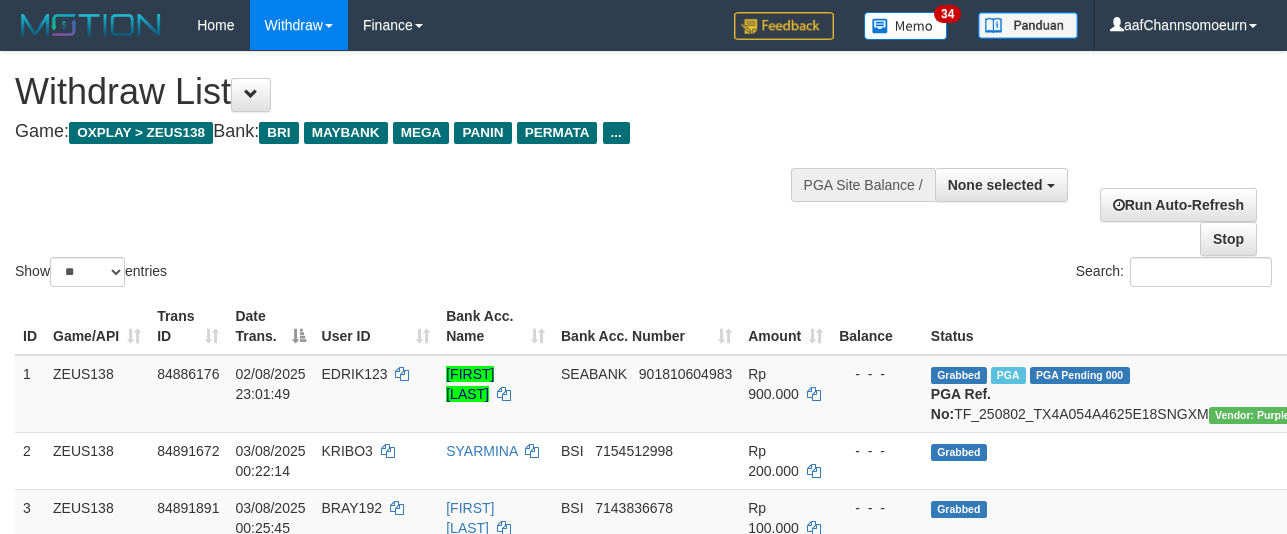 select 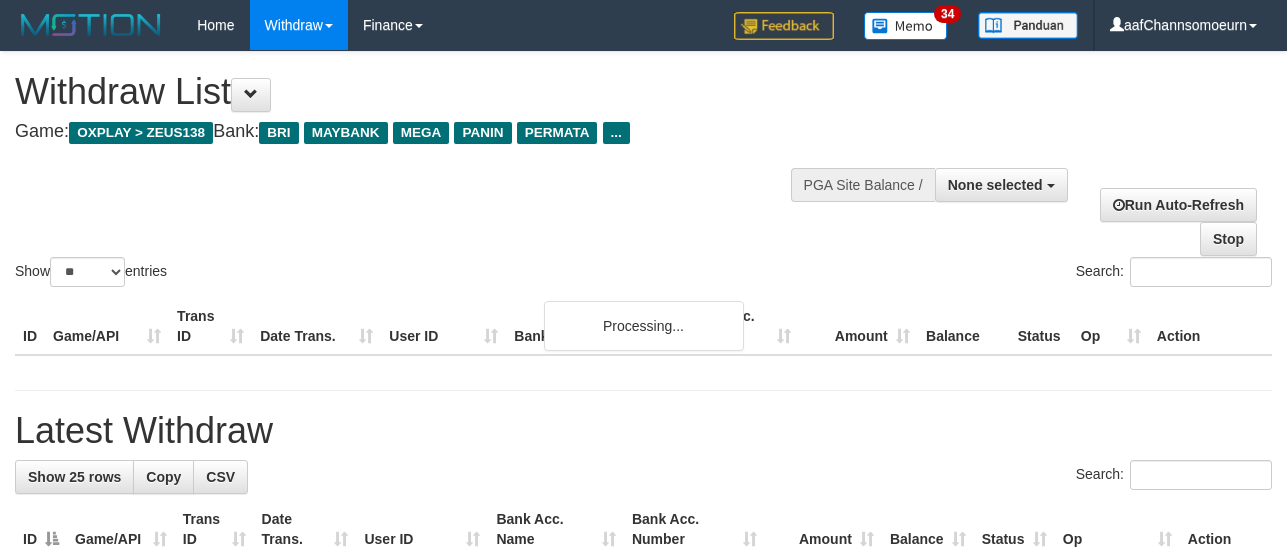select 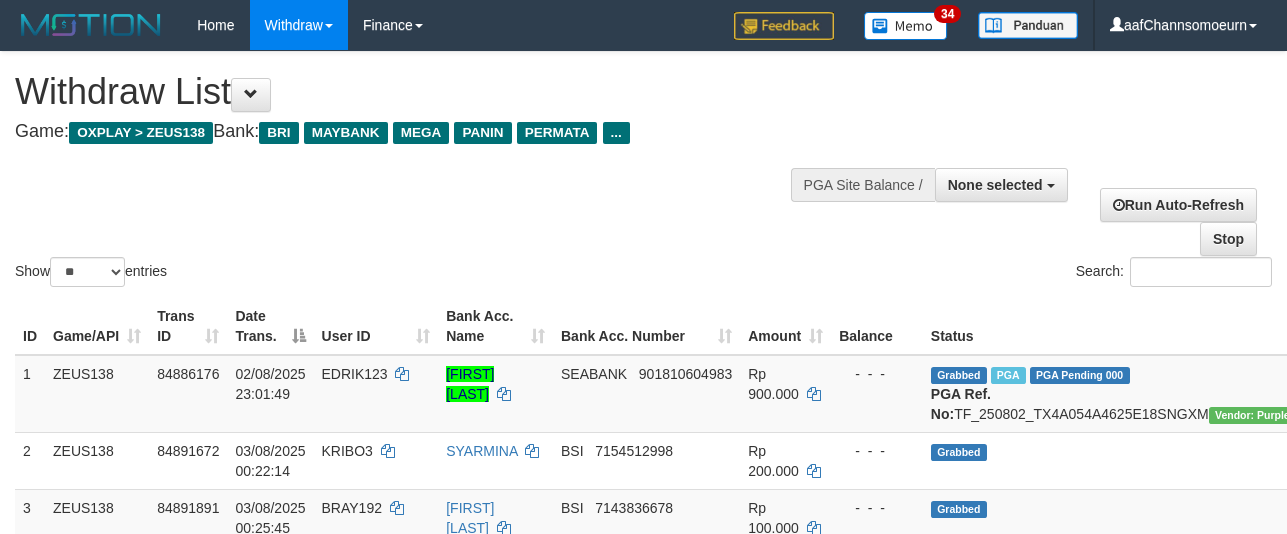 select 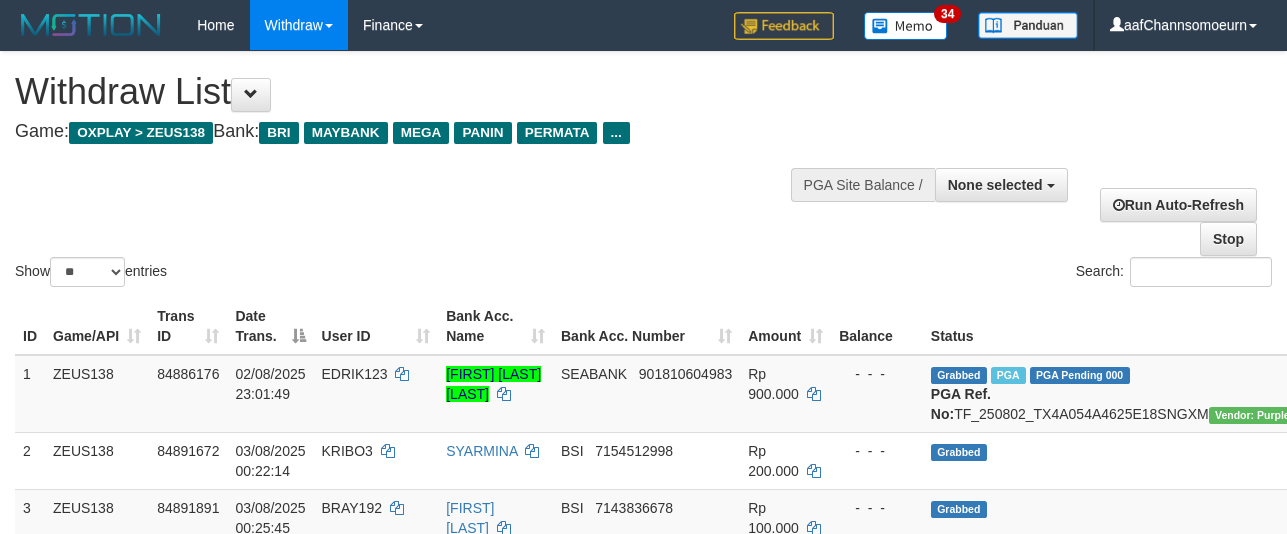 select 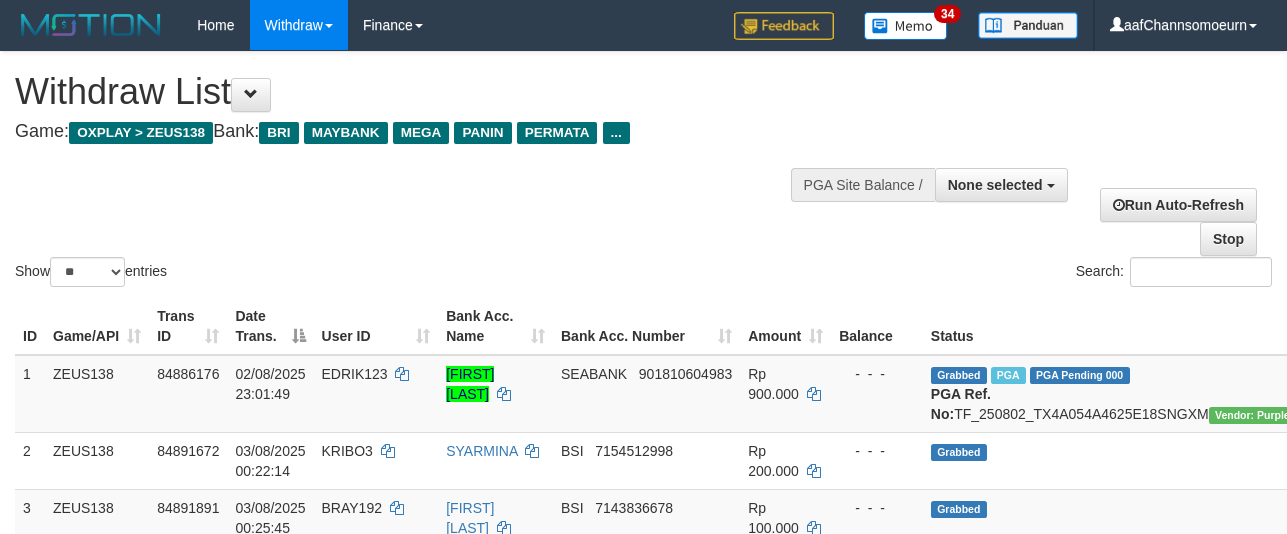 select 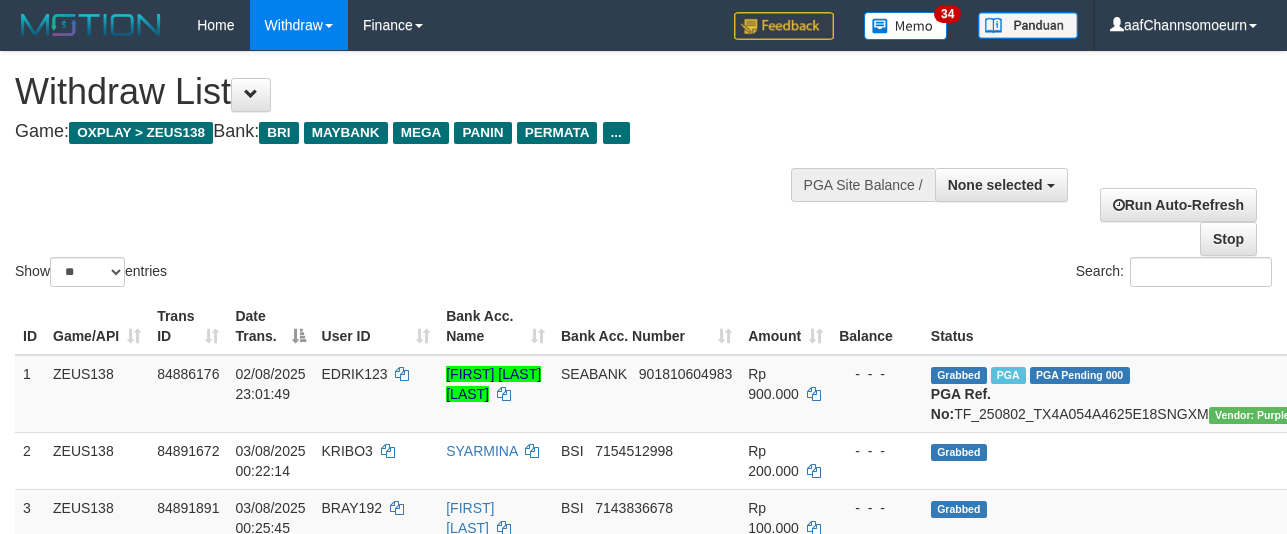 select 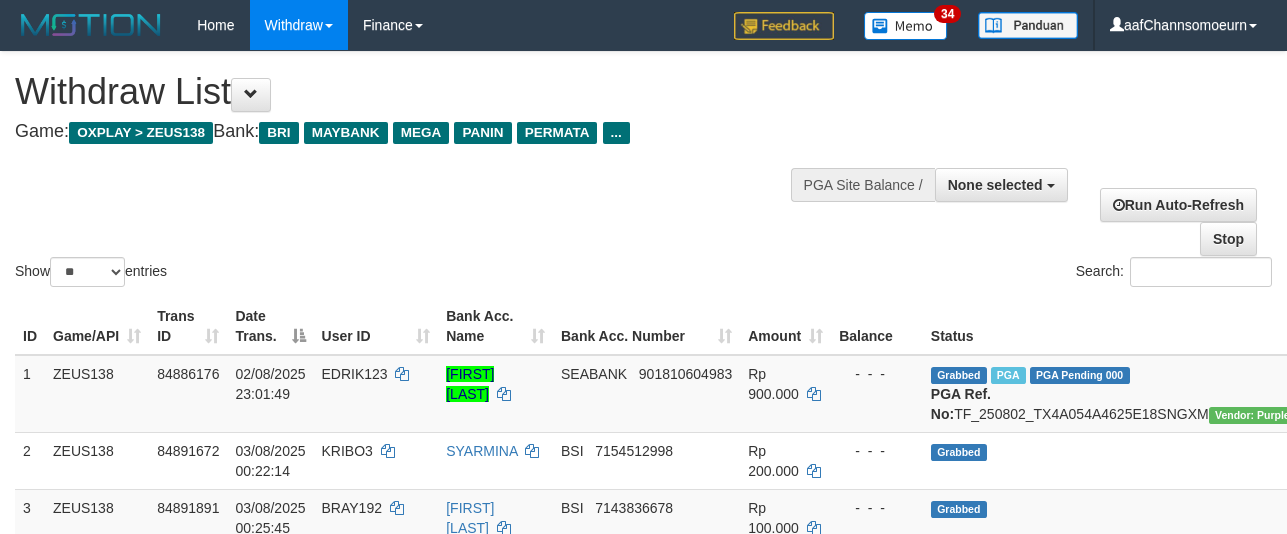 select 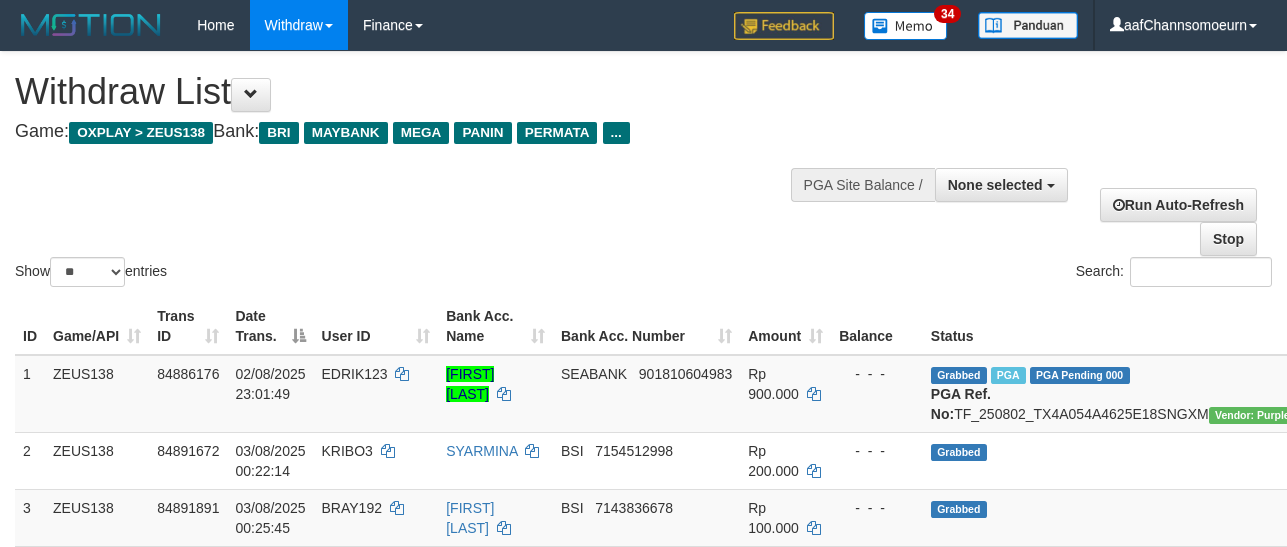 select 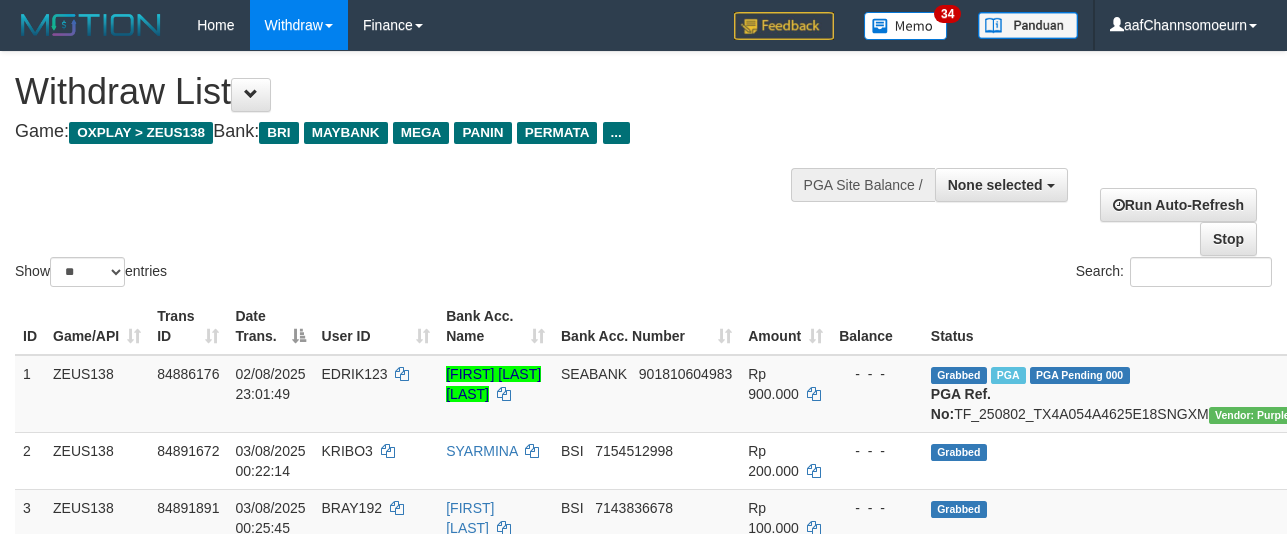 select 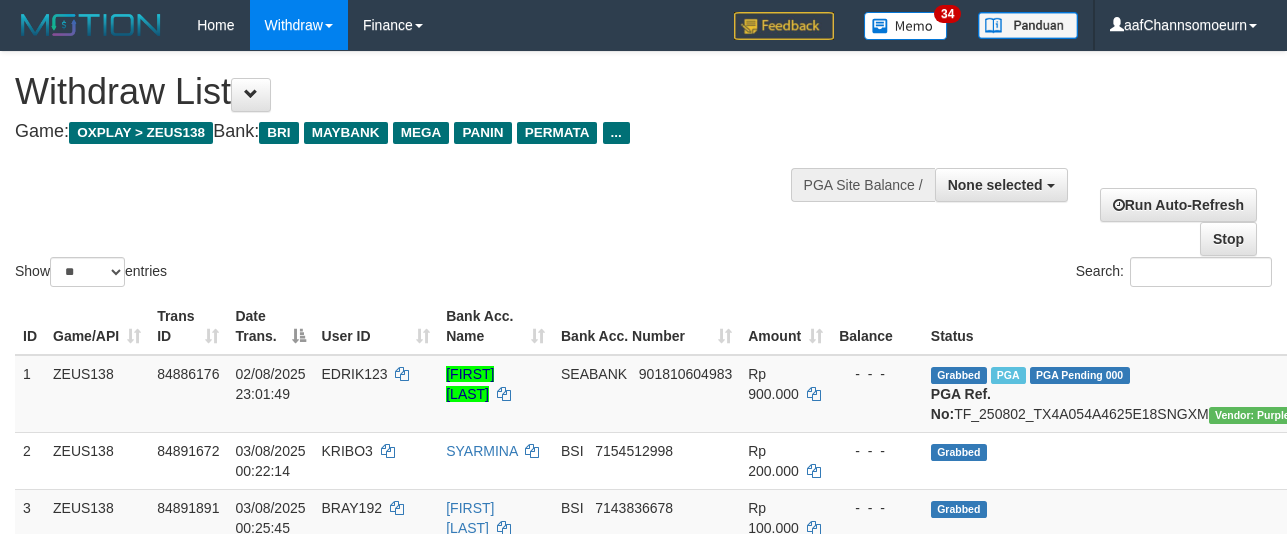 select 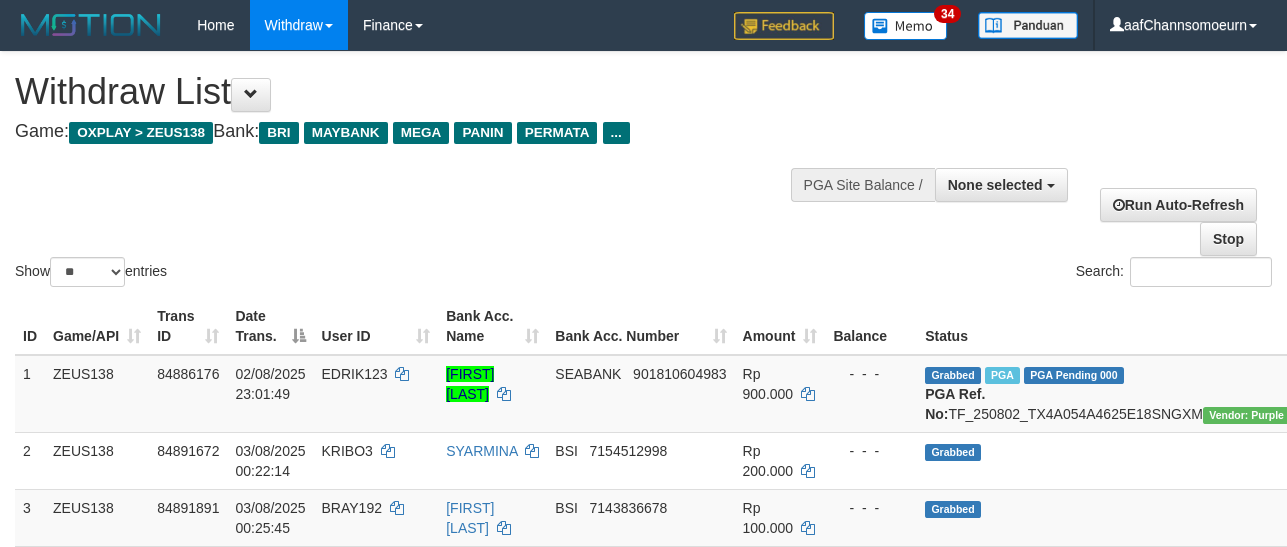 select 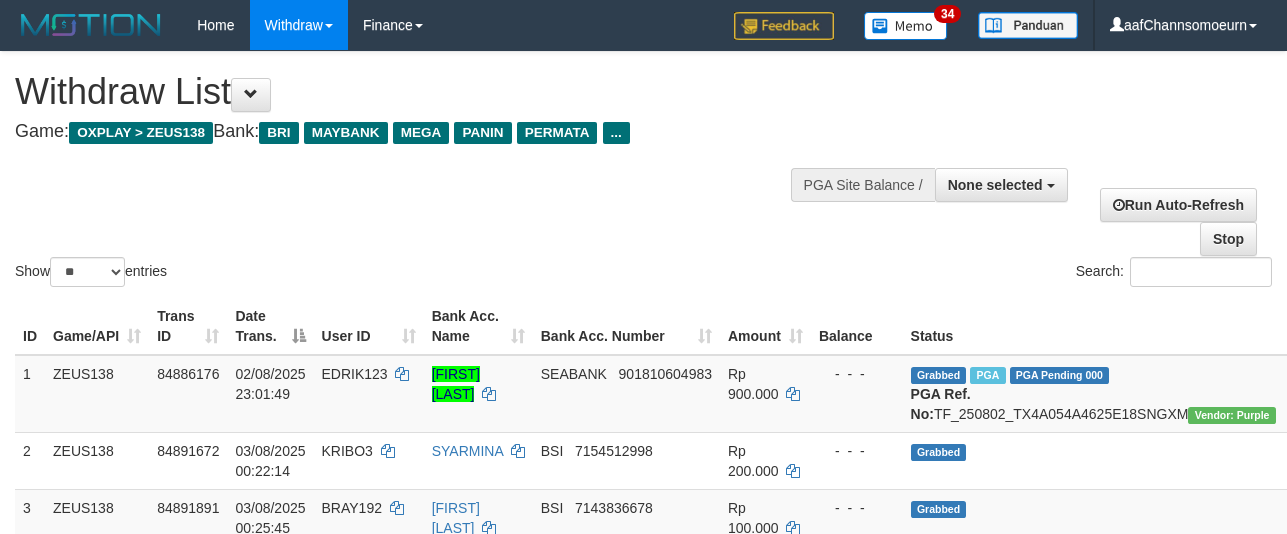 select 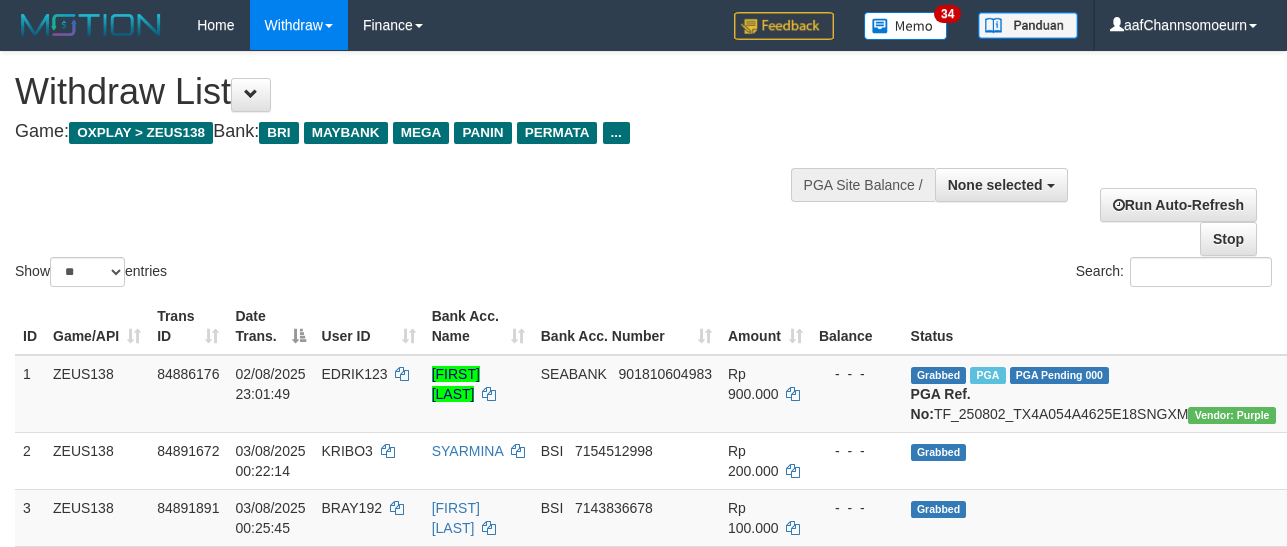 select 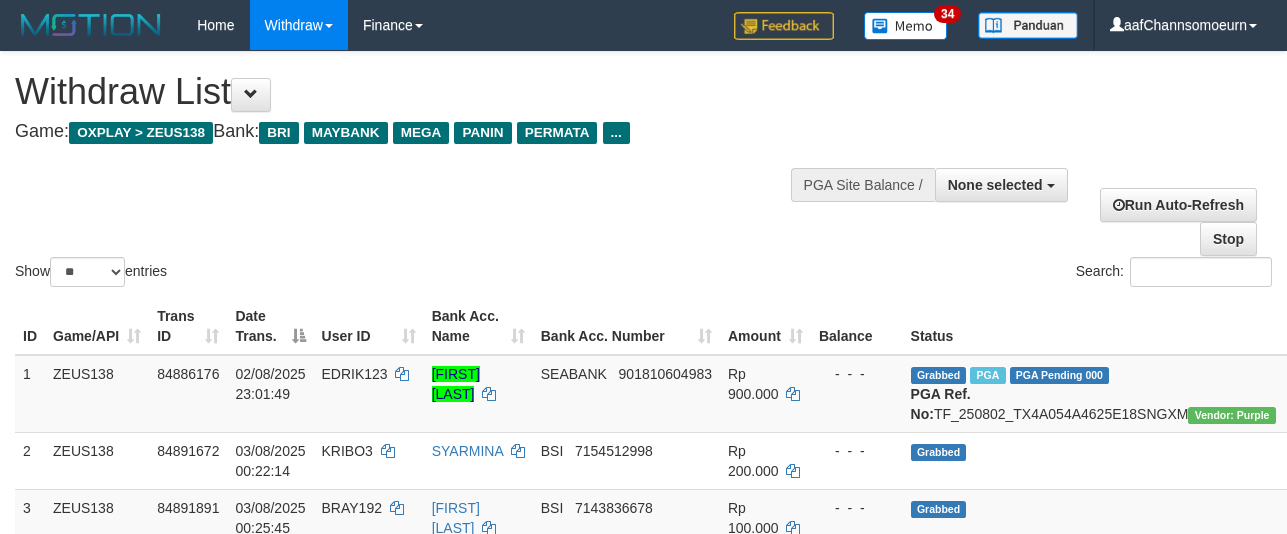 select 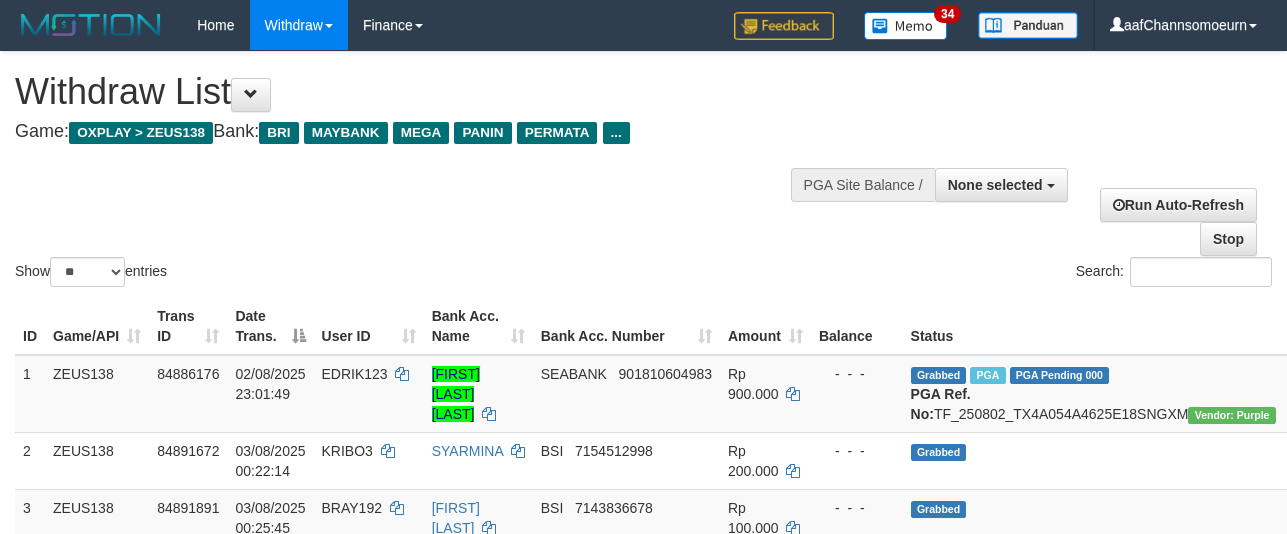 select 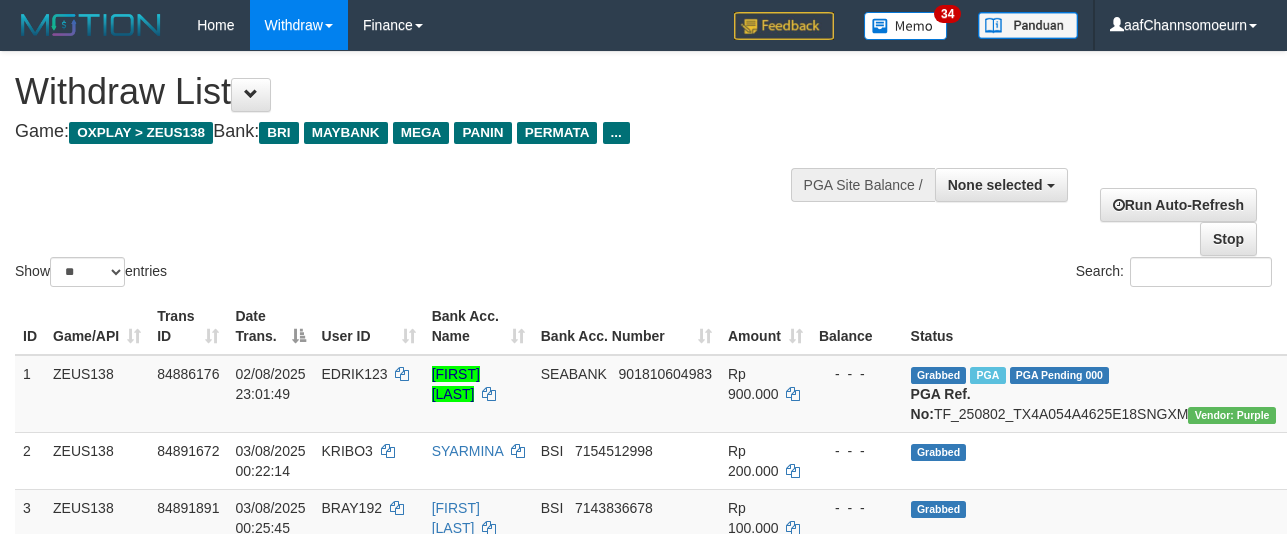 select 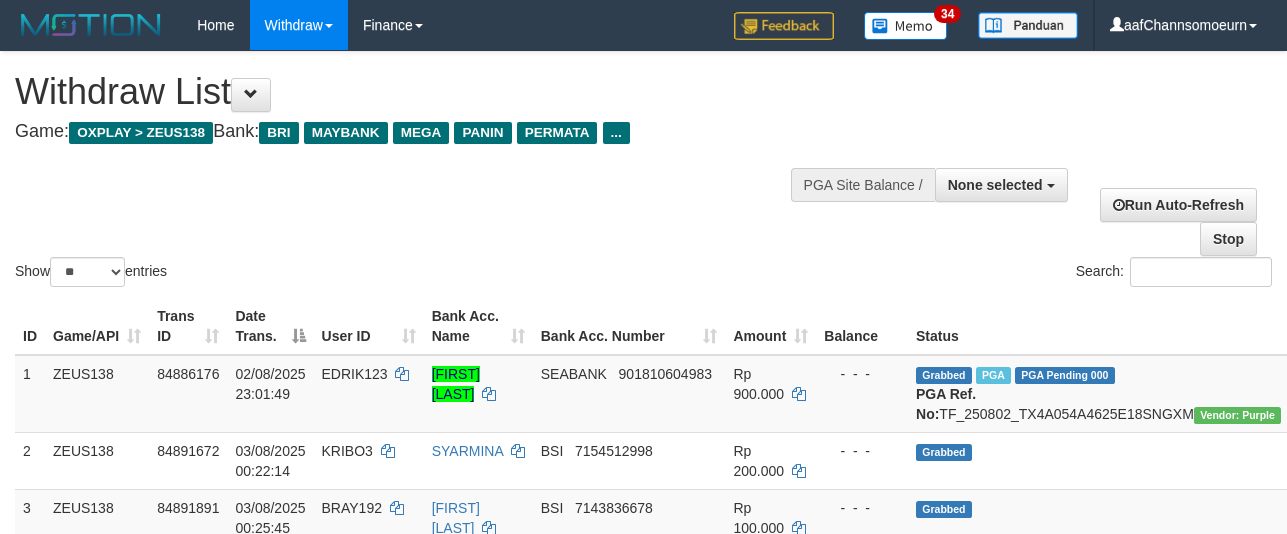 select 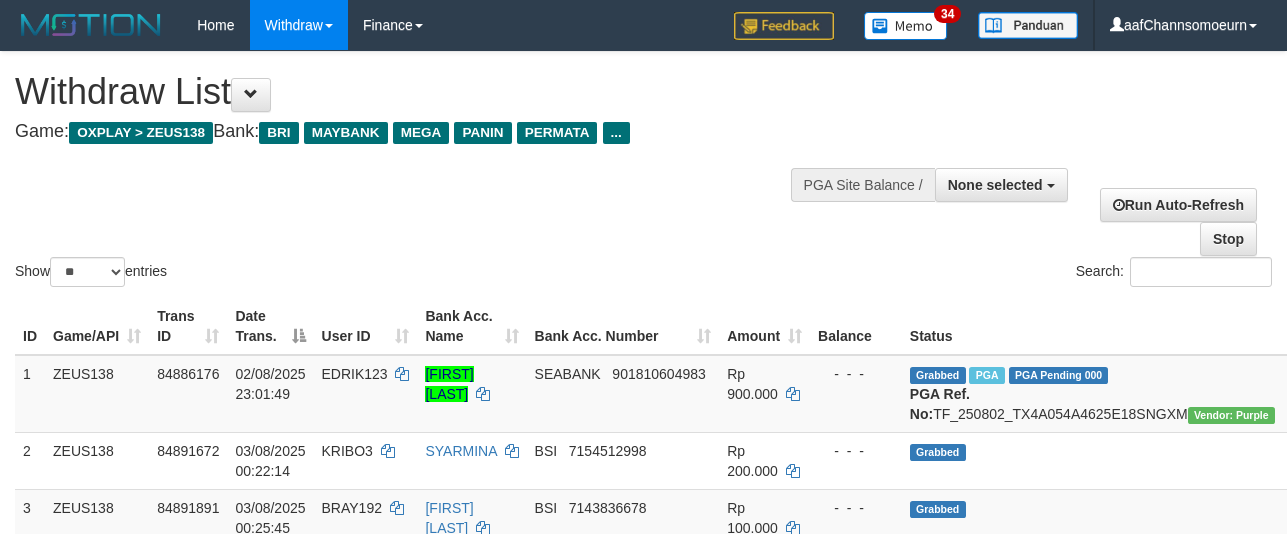 select 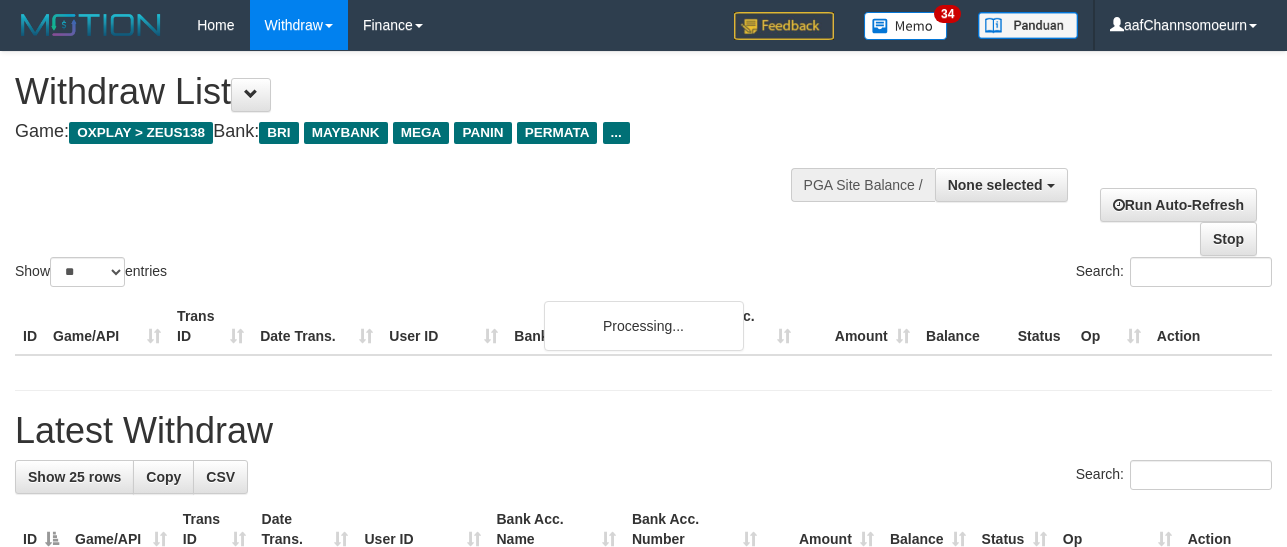 select 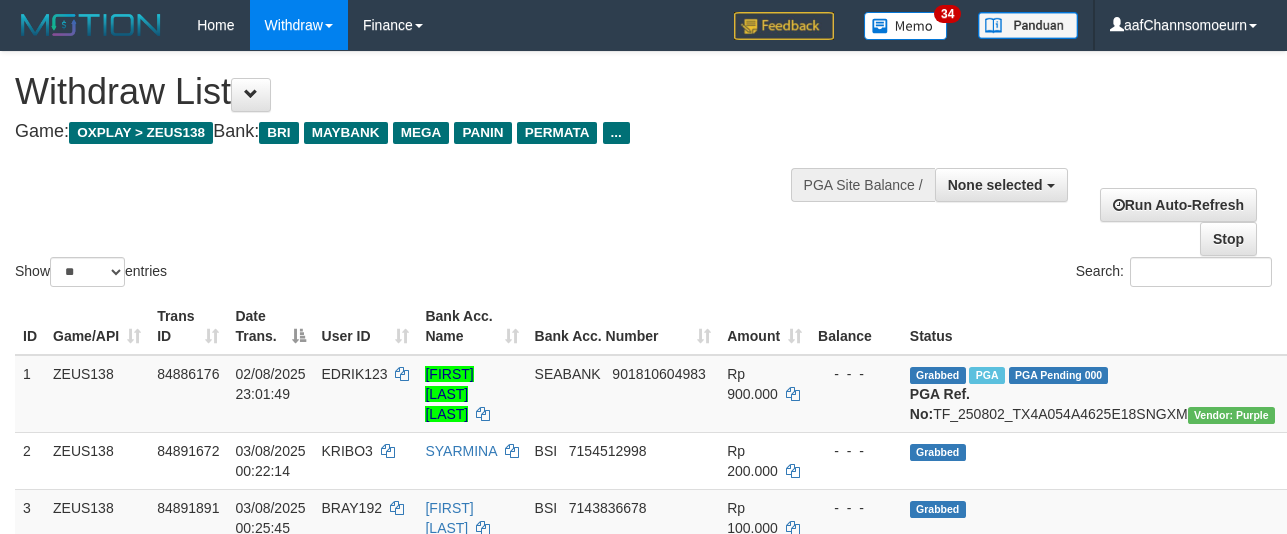 select 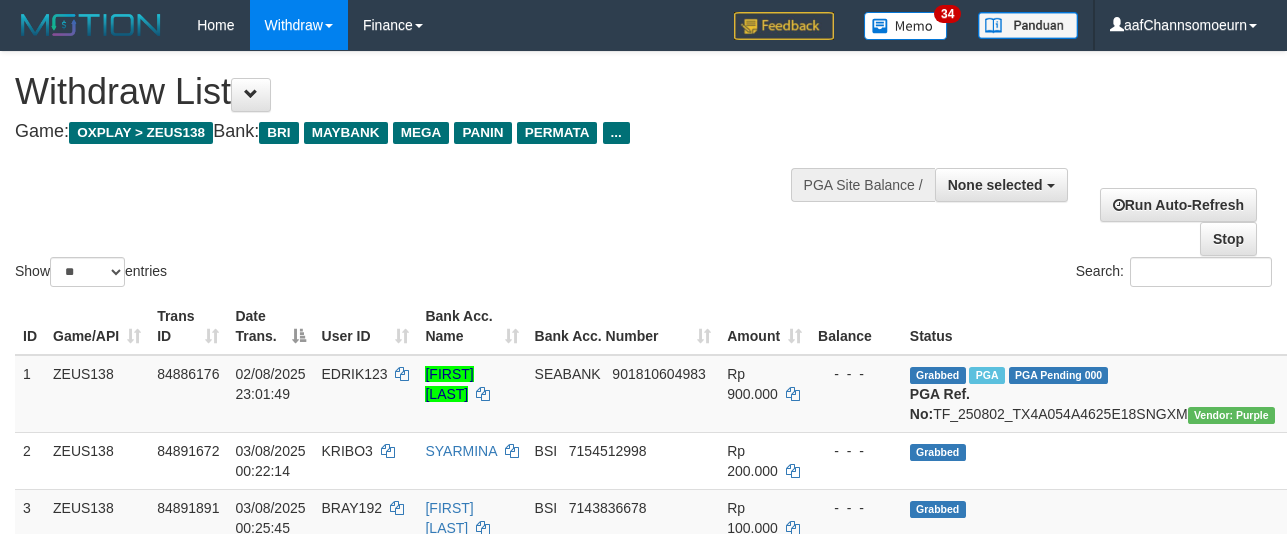select 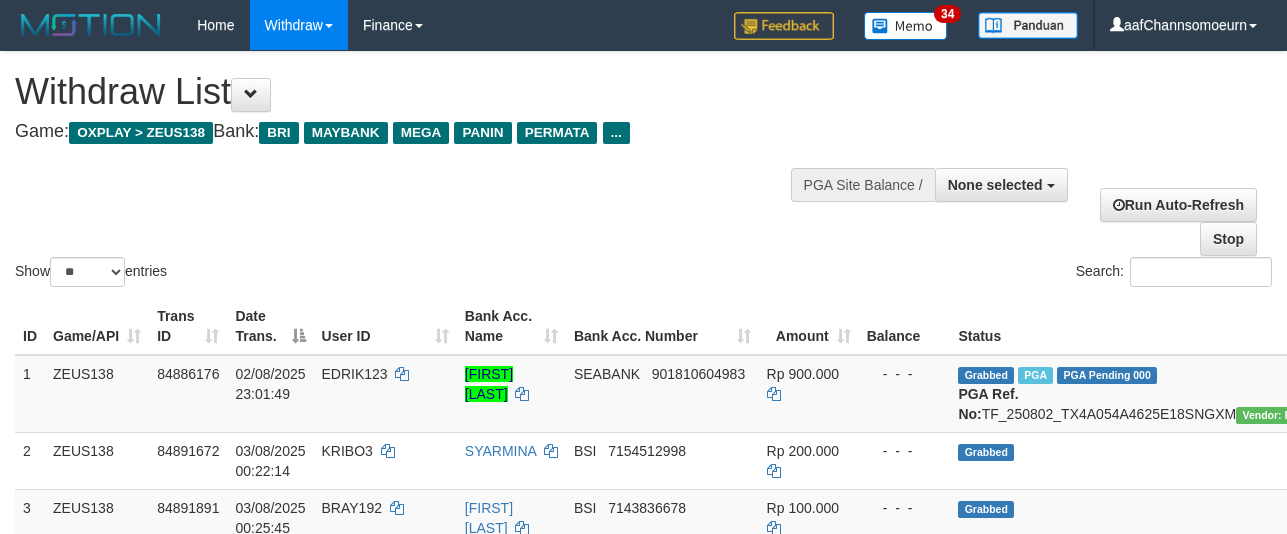 select 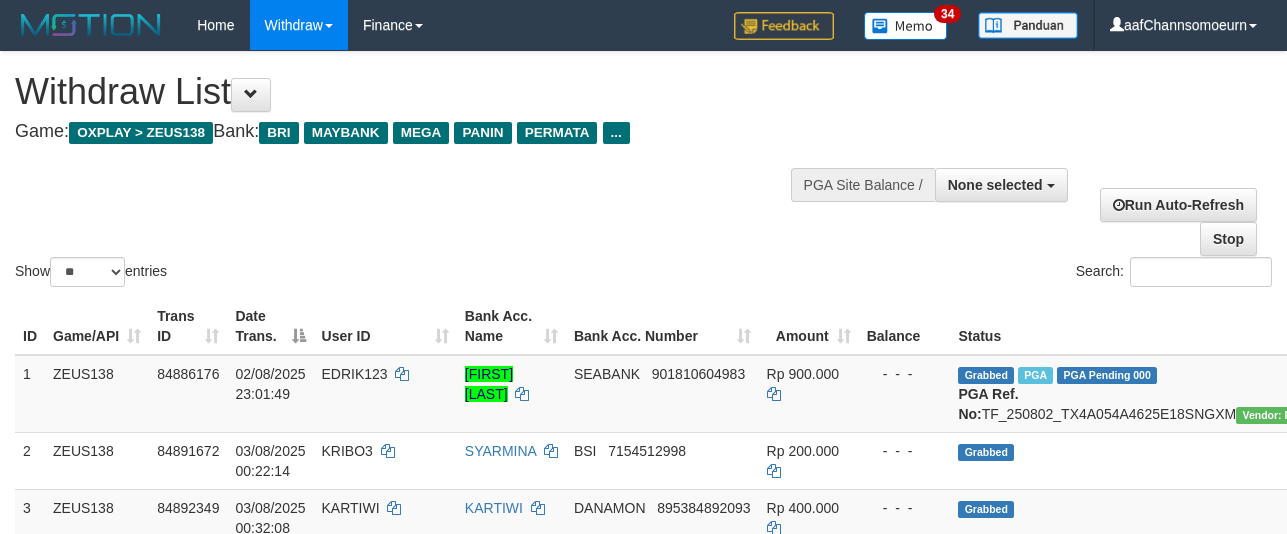 select 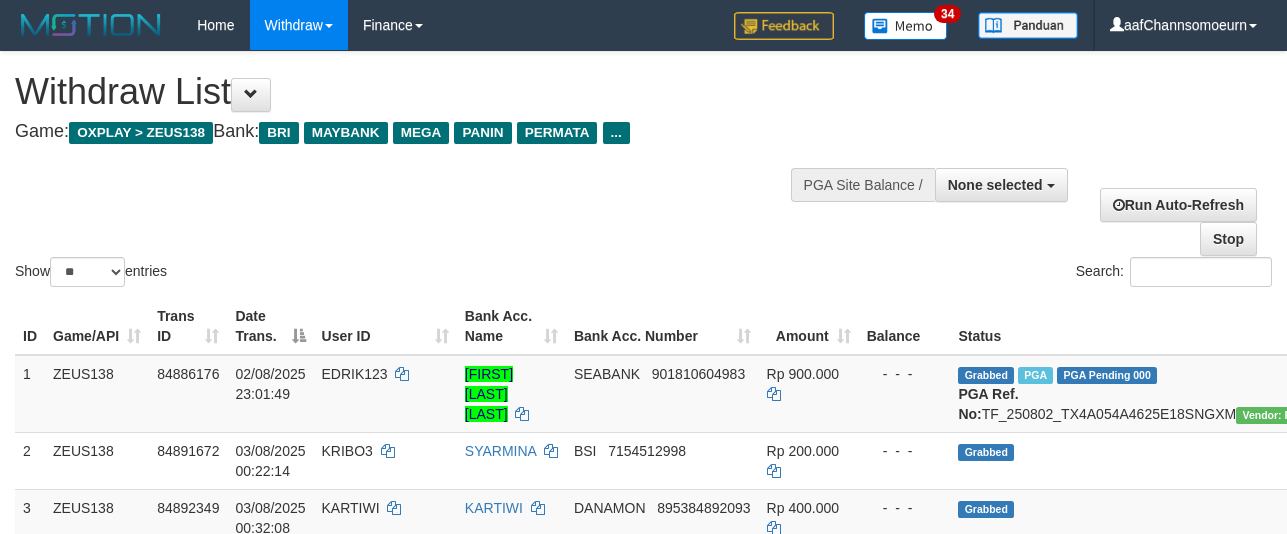 select 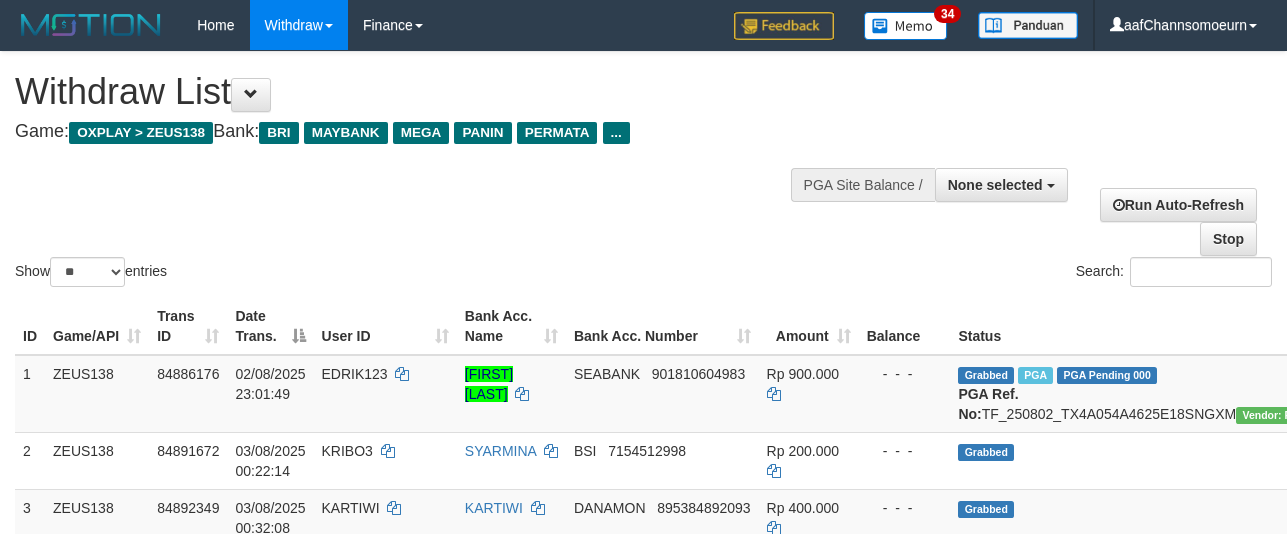 select 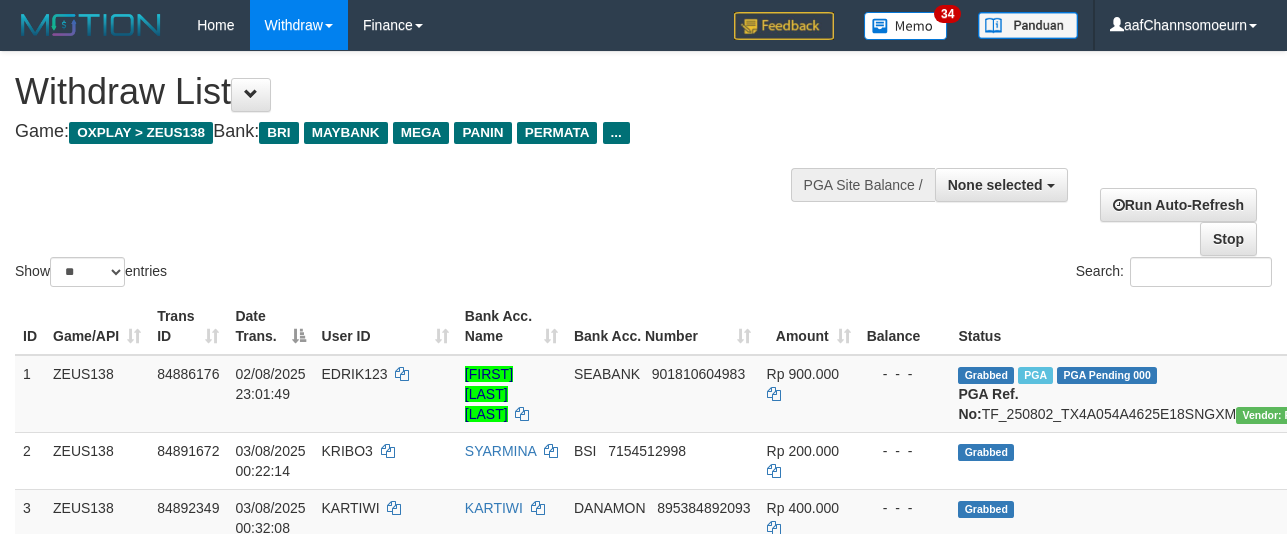 select 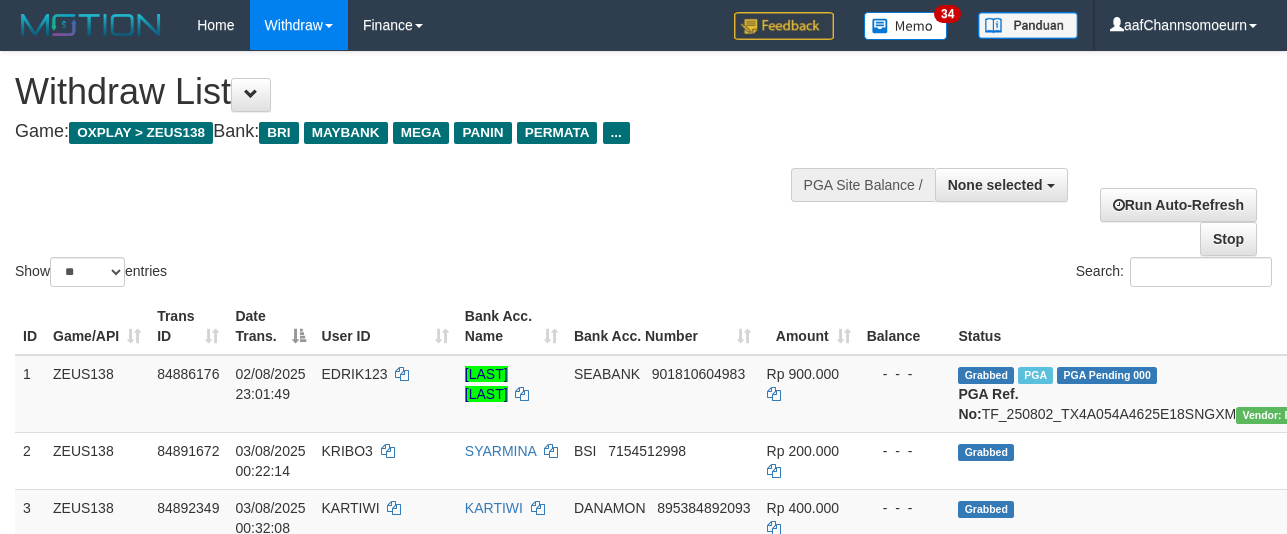 select 